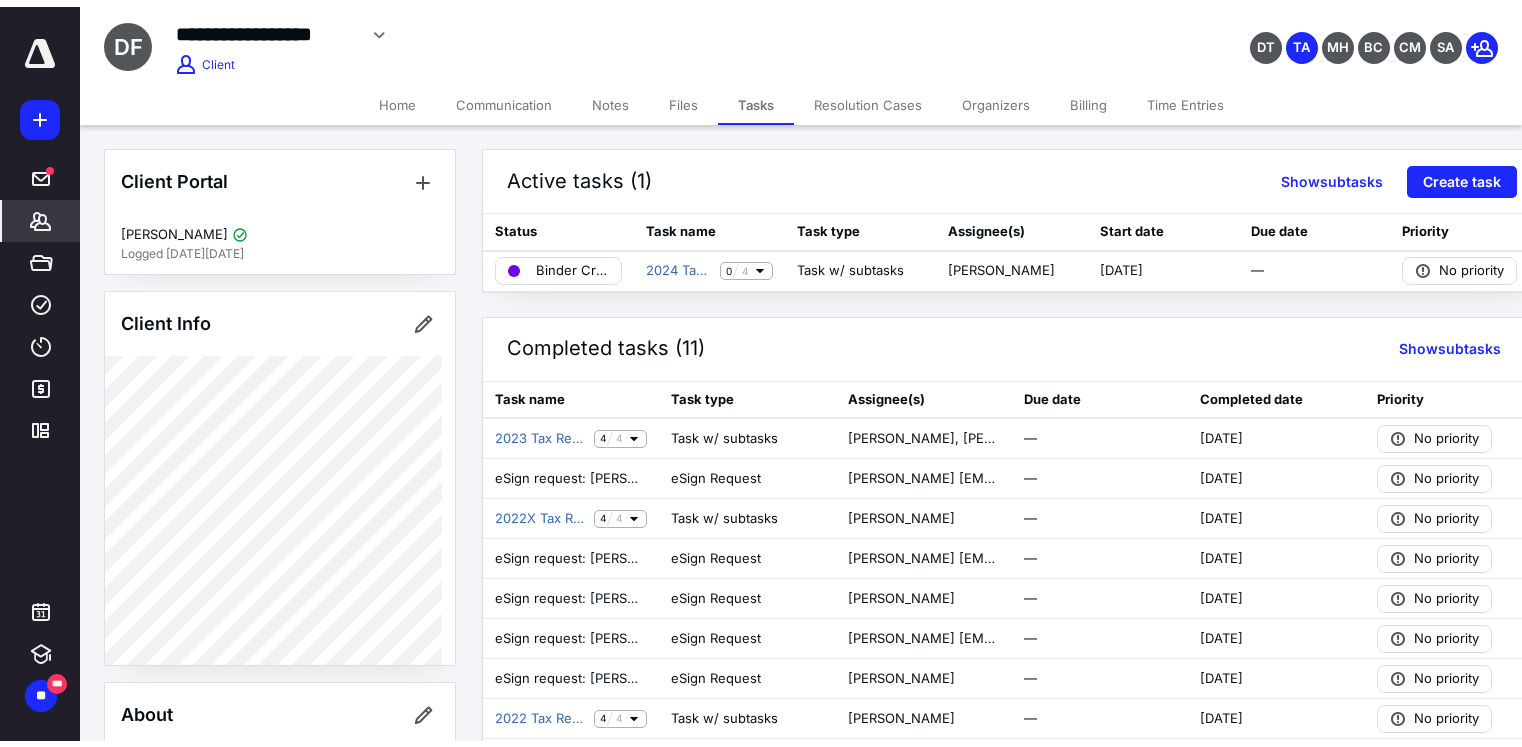scroll, scrollTop: 0, scrollLeft: 0, axis: both 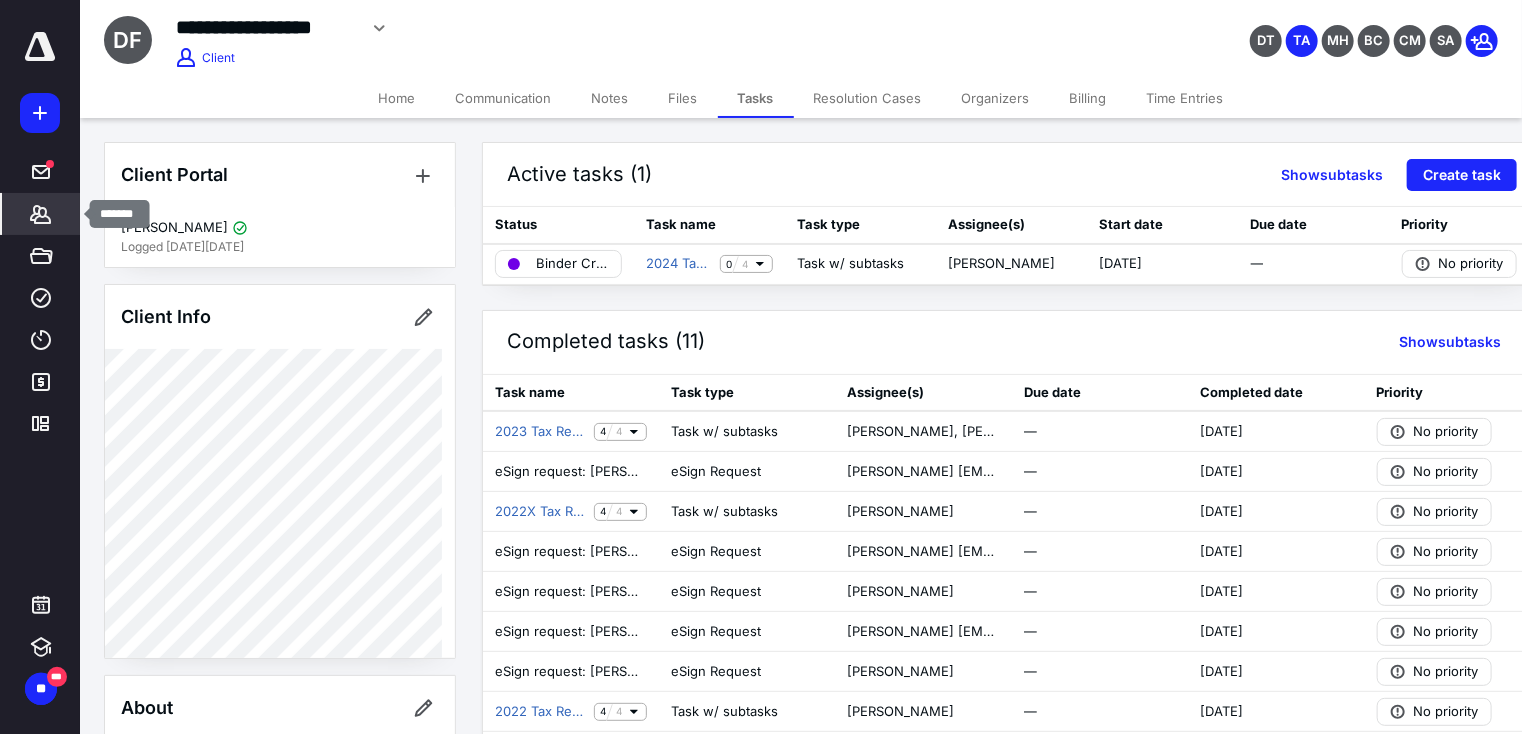 click 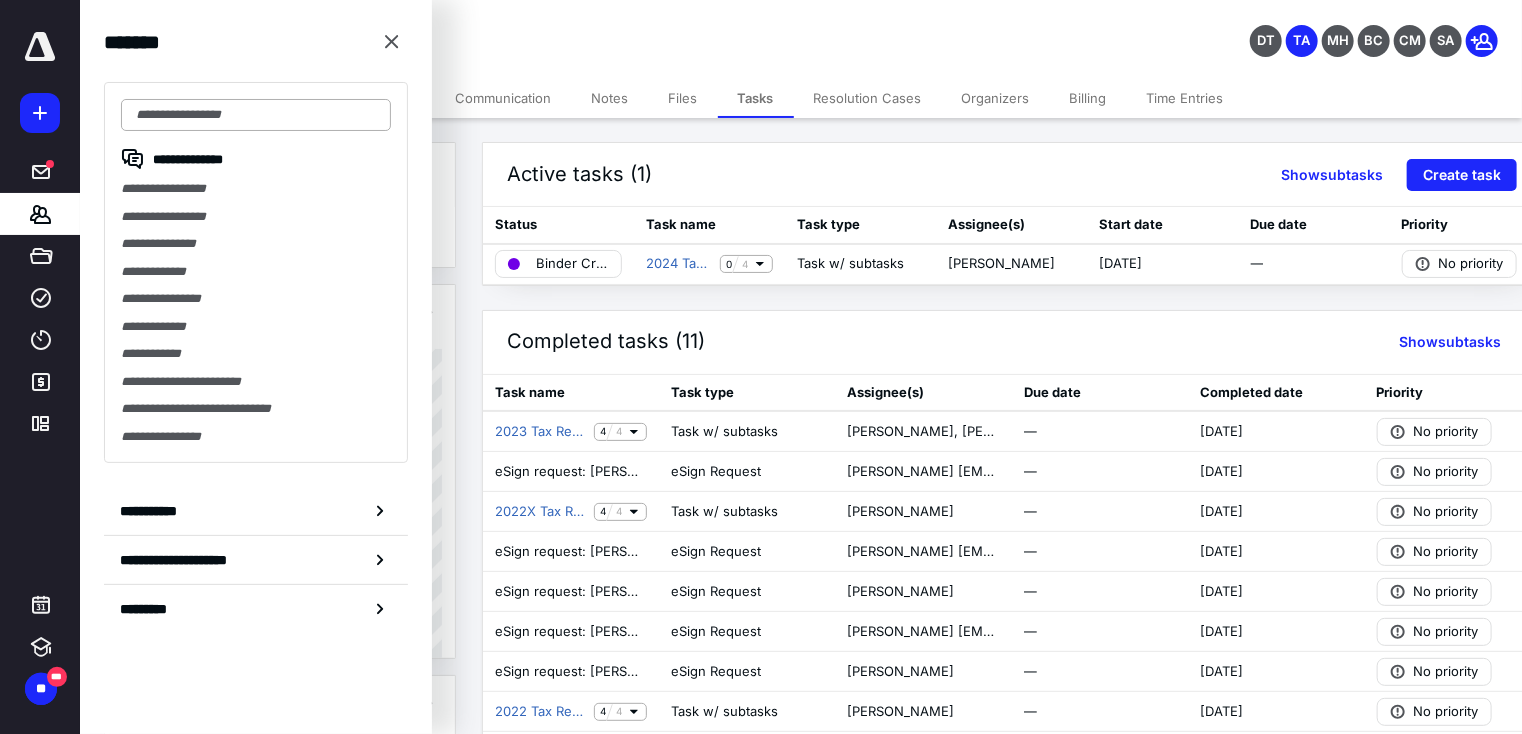 click at bounding box center (256, 115) 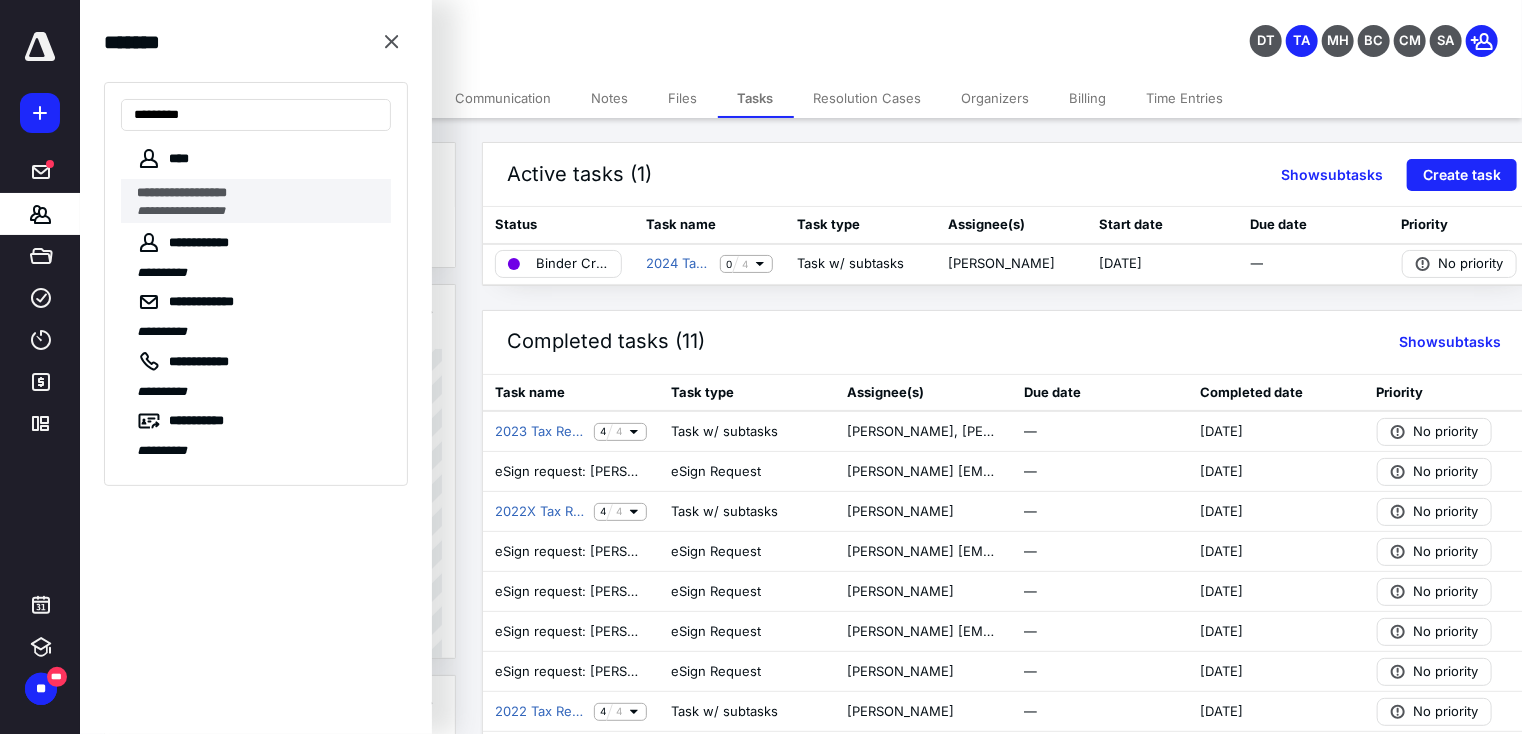 type on "********" 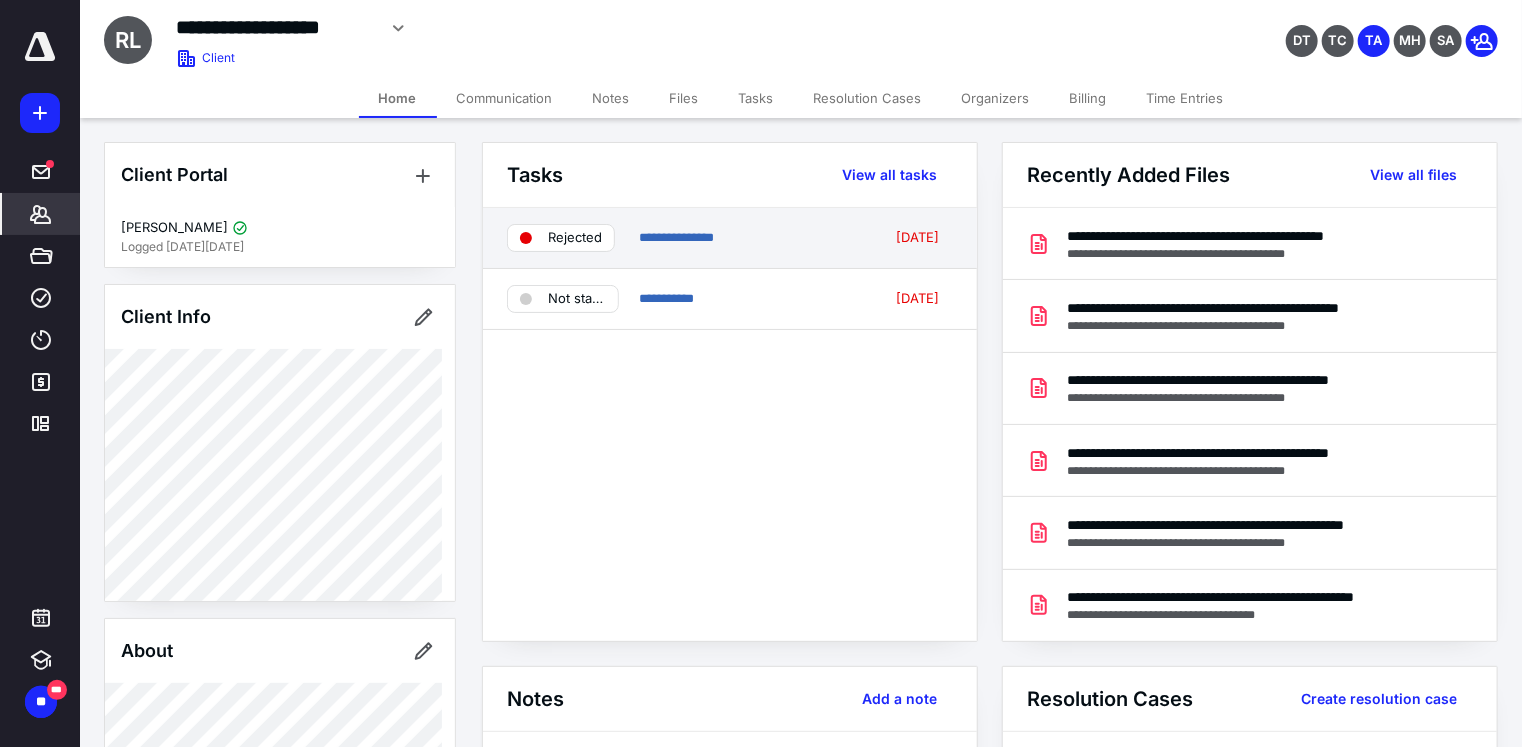 click on "Rejected" at bounding box center [575, 238] 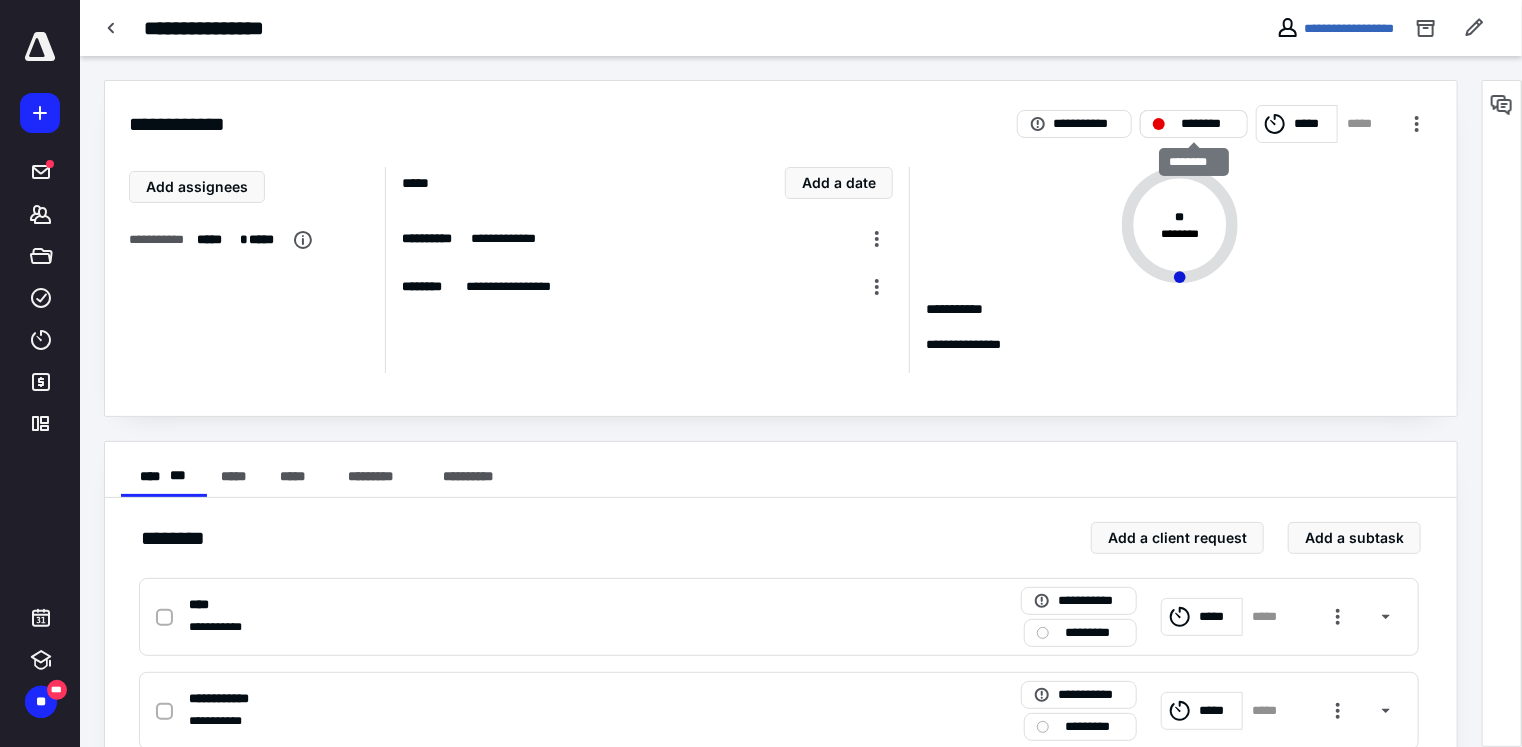 click on "********" at bounding box center (1194, 124) 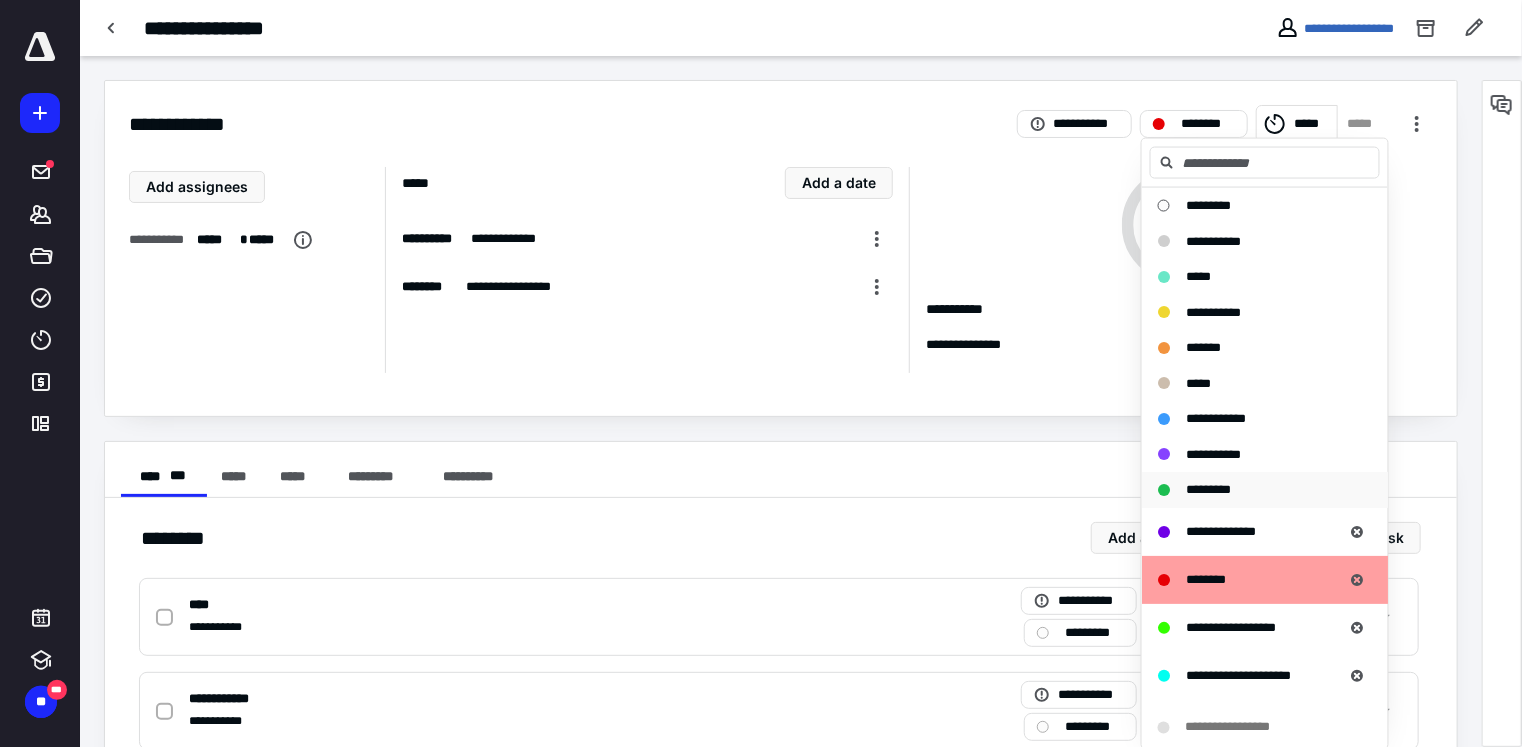 click on "*********" at bounding box center (1208, 489) 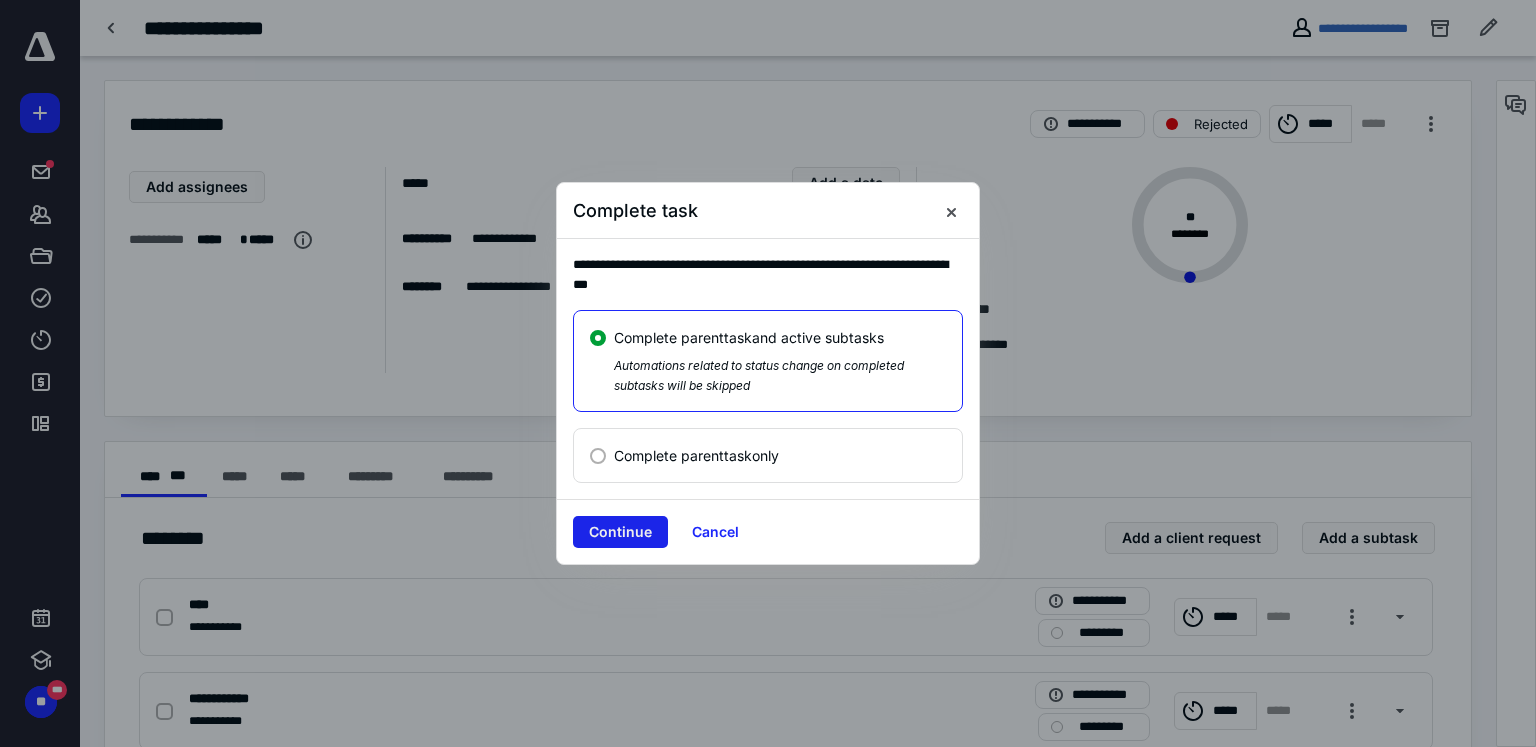 click on "Continue" at bounding box center [620, 532] 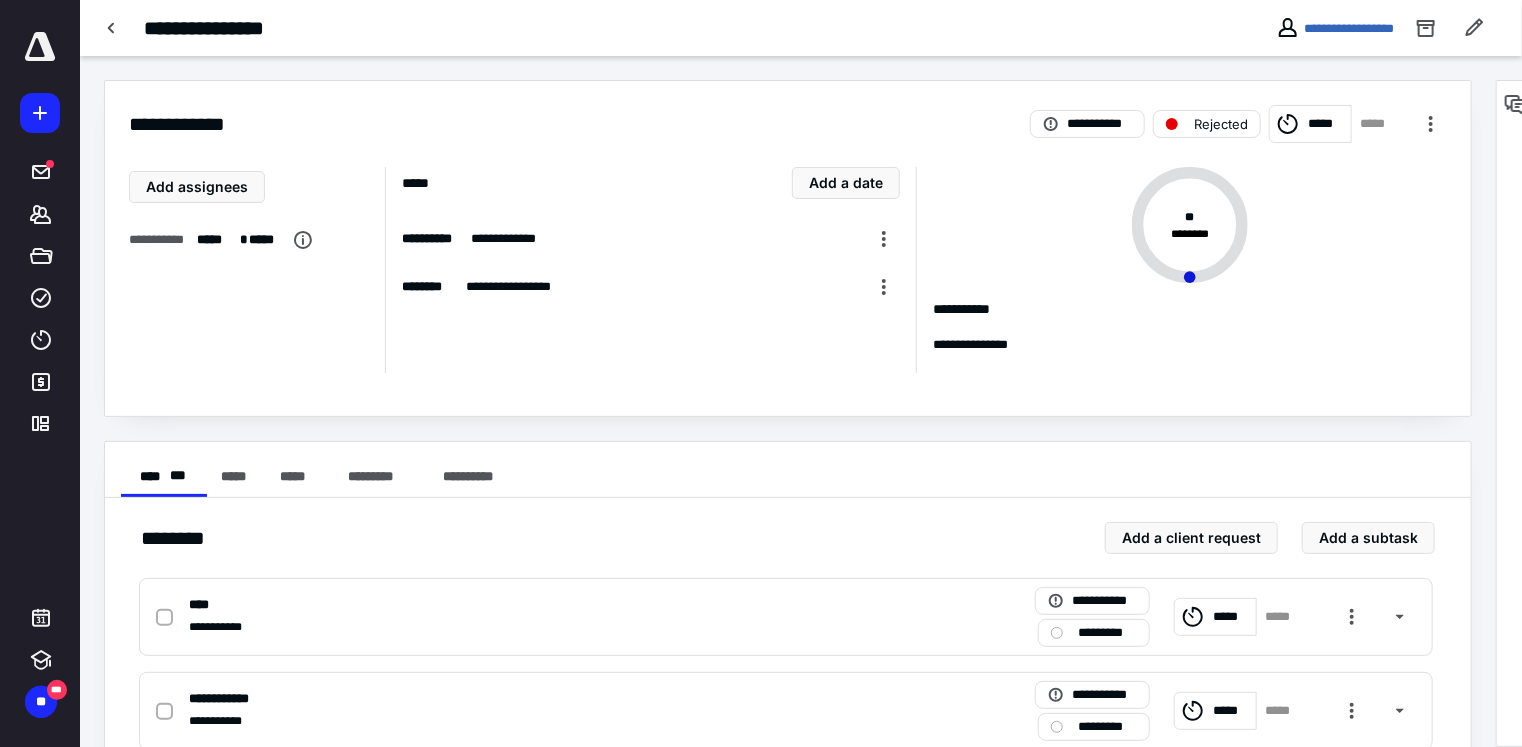checkbox on "true" 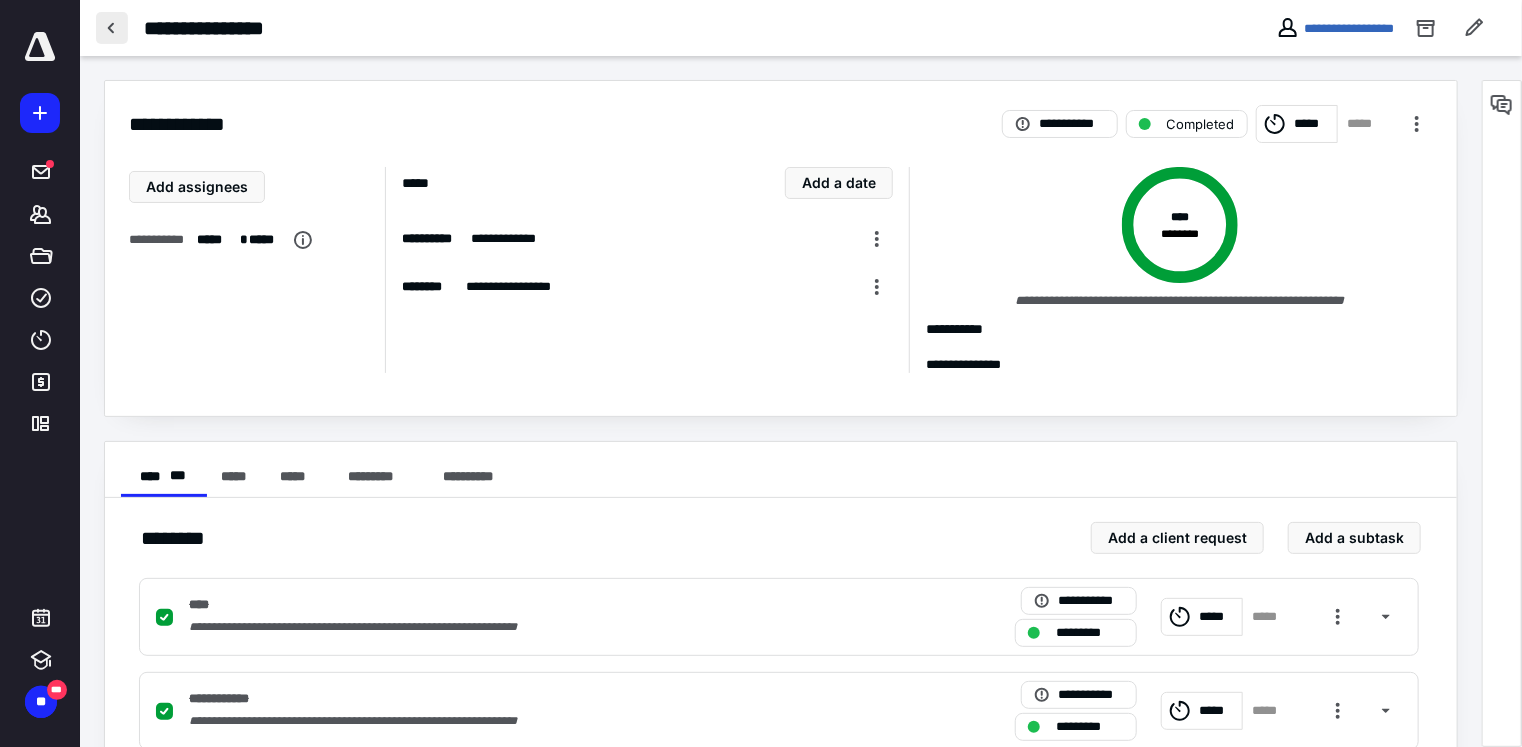 click at bounding box center [112, 28] 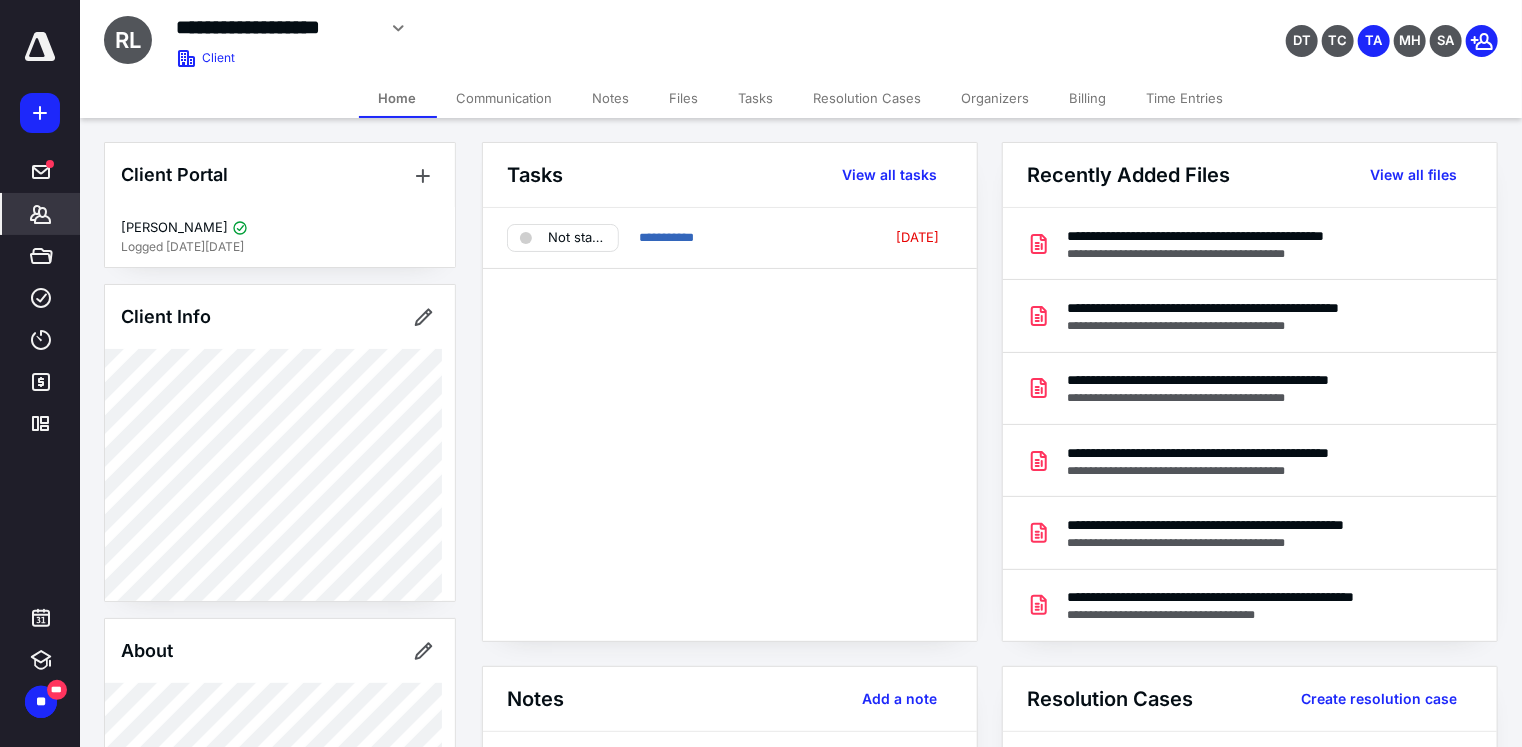 click on "Files" at bounding box center (684, 98) 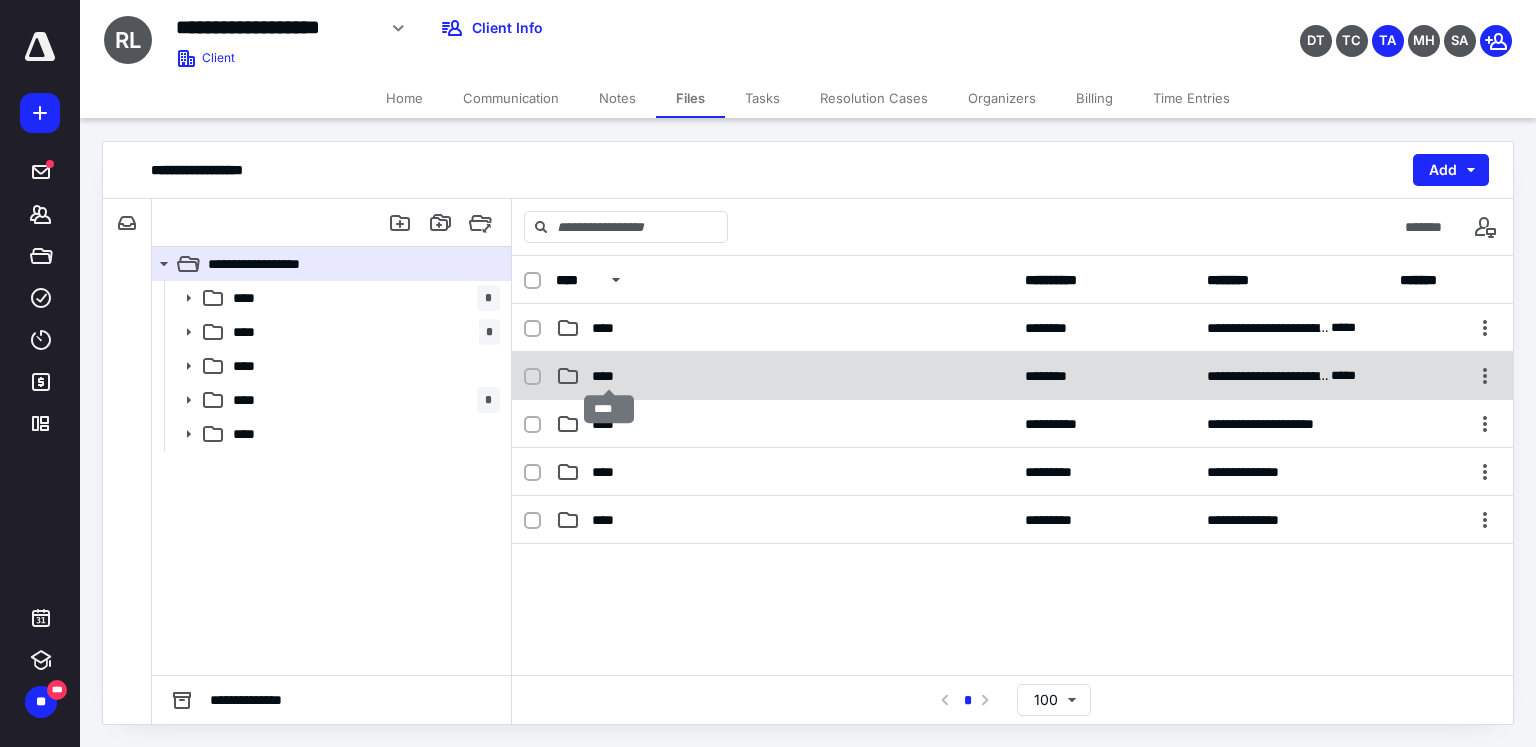 click on "****" at bounding box center (609, 376) 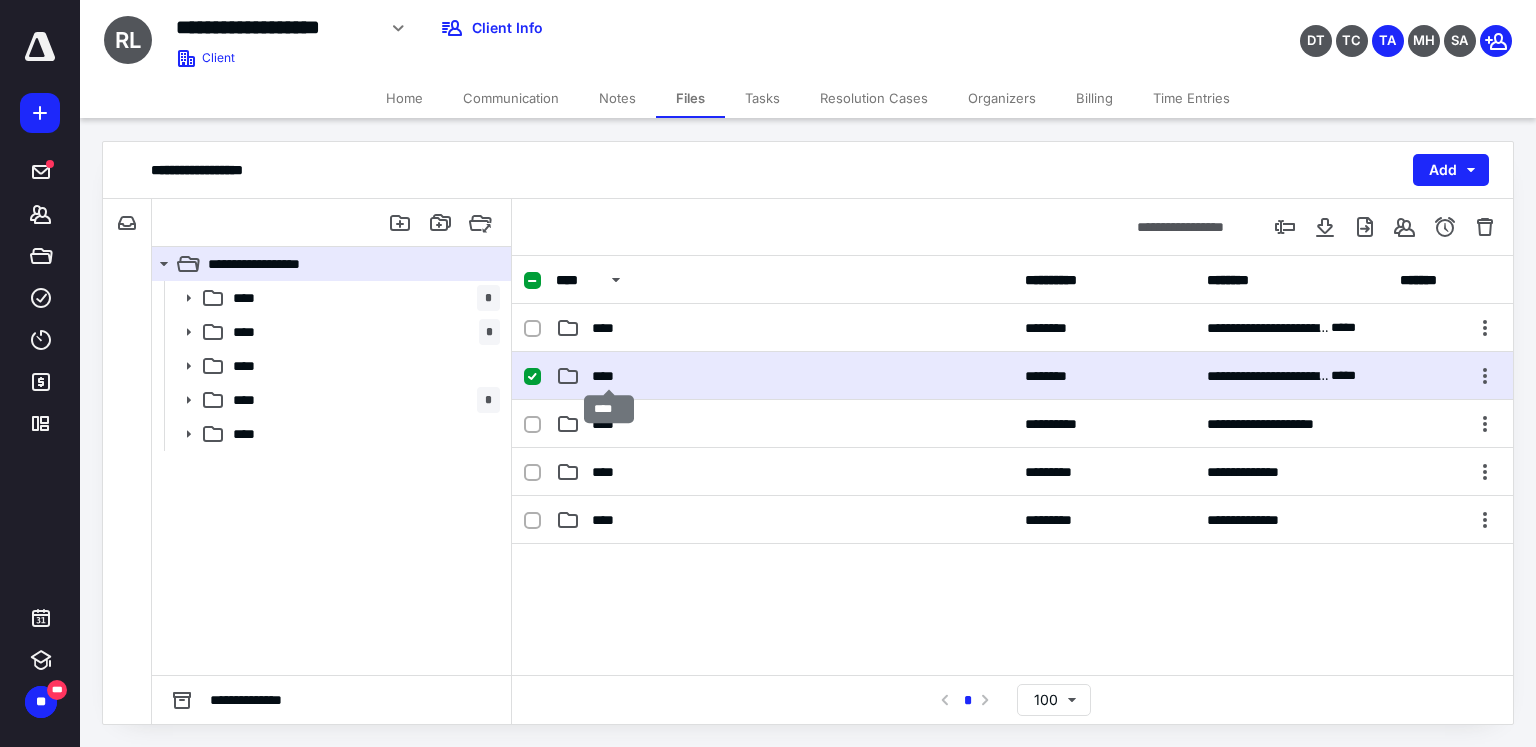 click on "****" at bounding box center [609, 376] 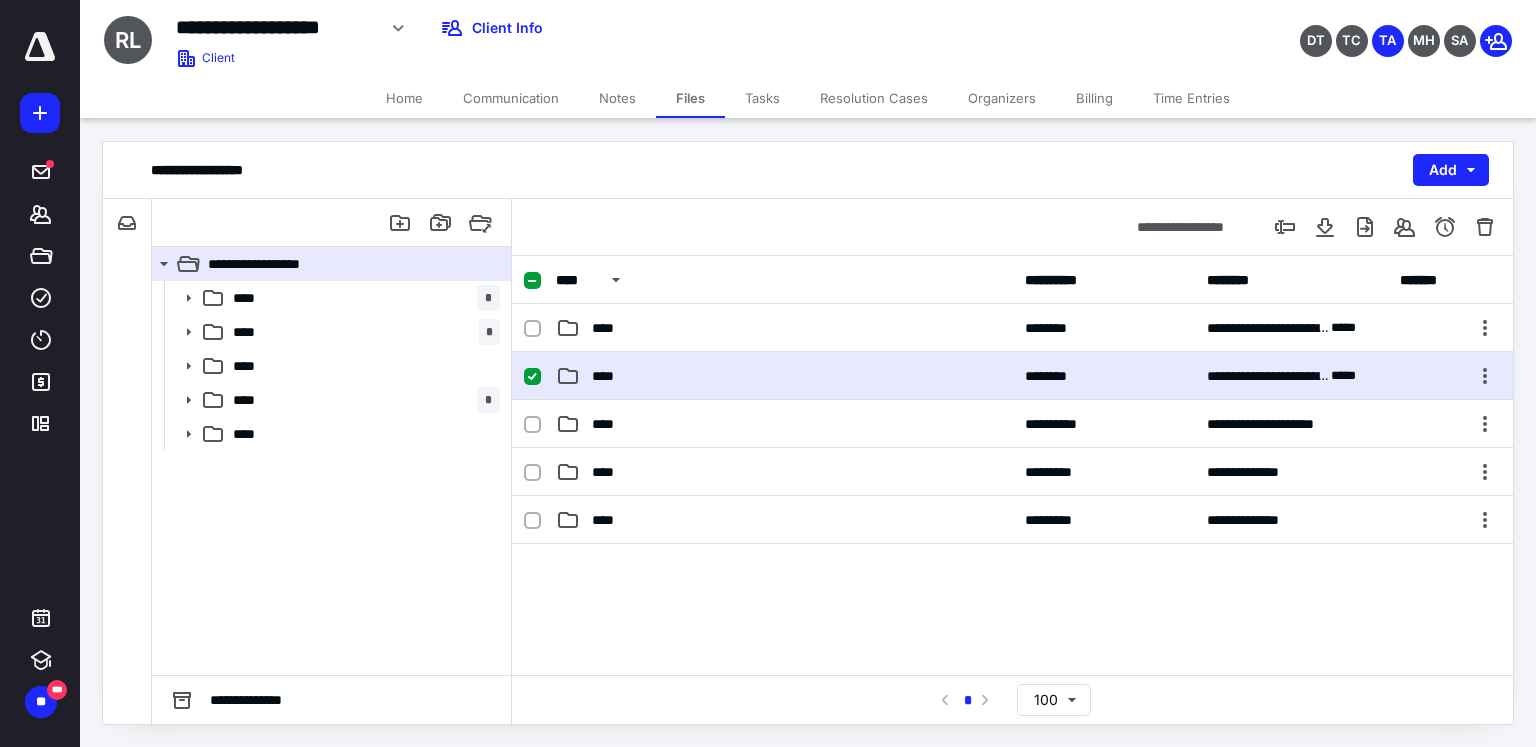click on "****" at bounding box center [609, 376] 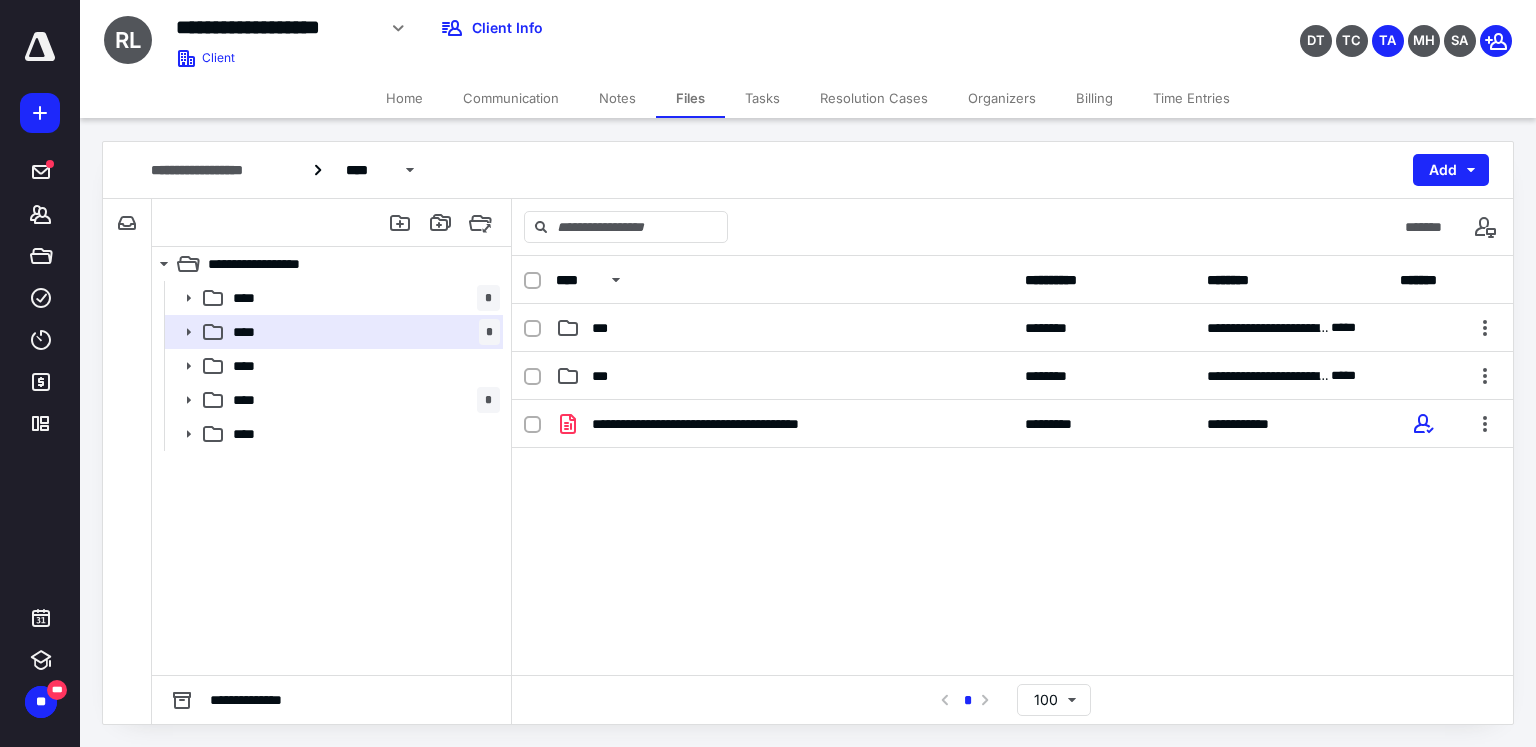 click on "***" at bounding box center (604, 376) 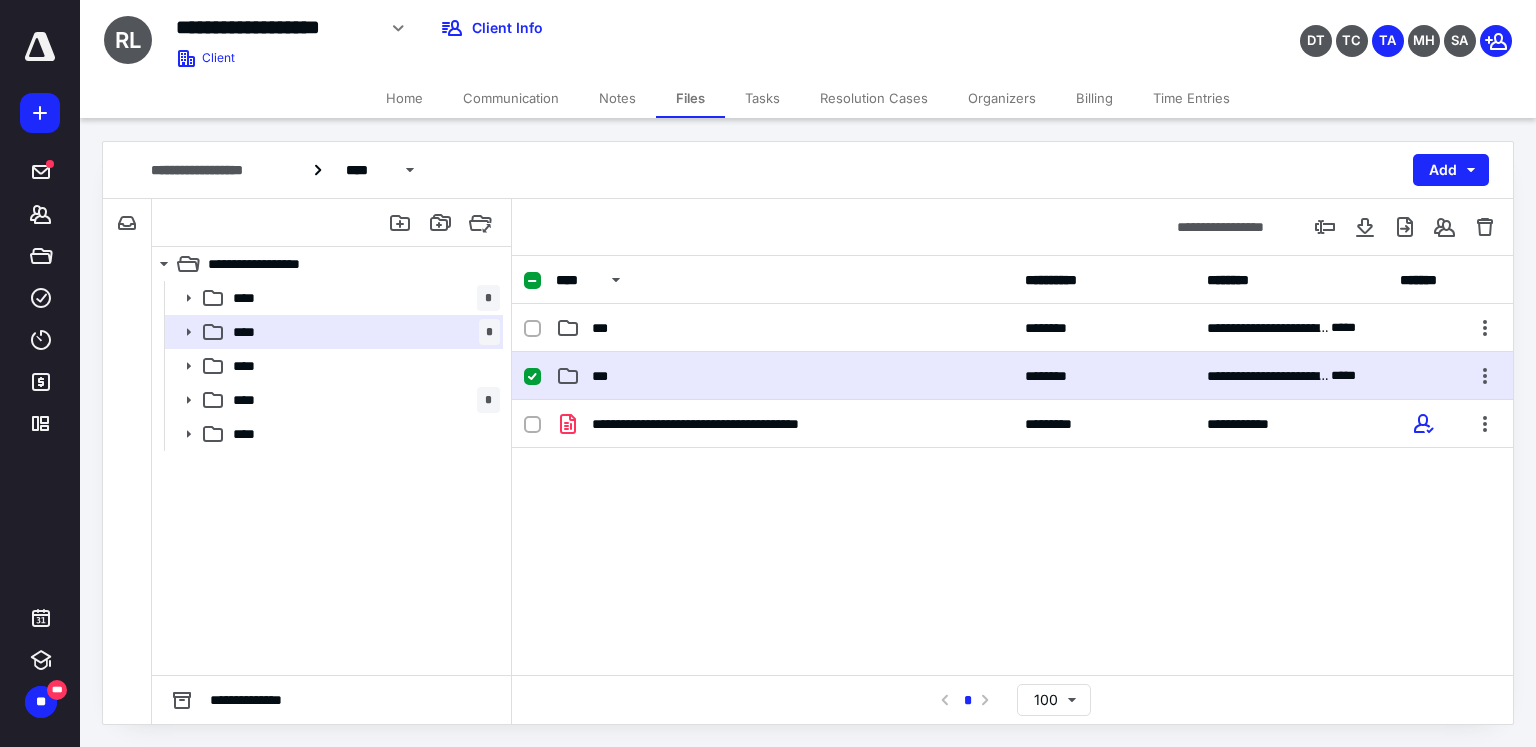 click on "***" at bounding box center (604, 376) 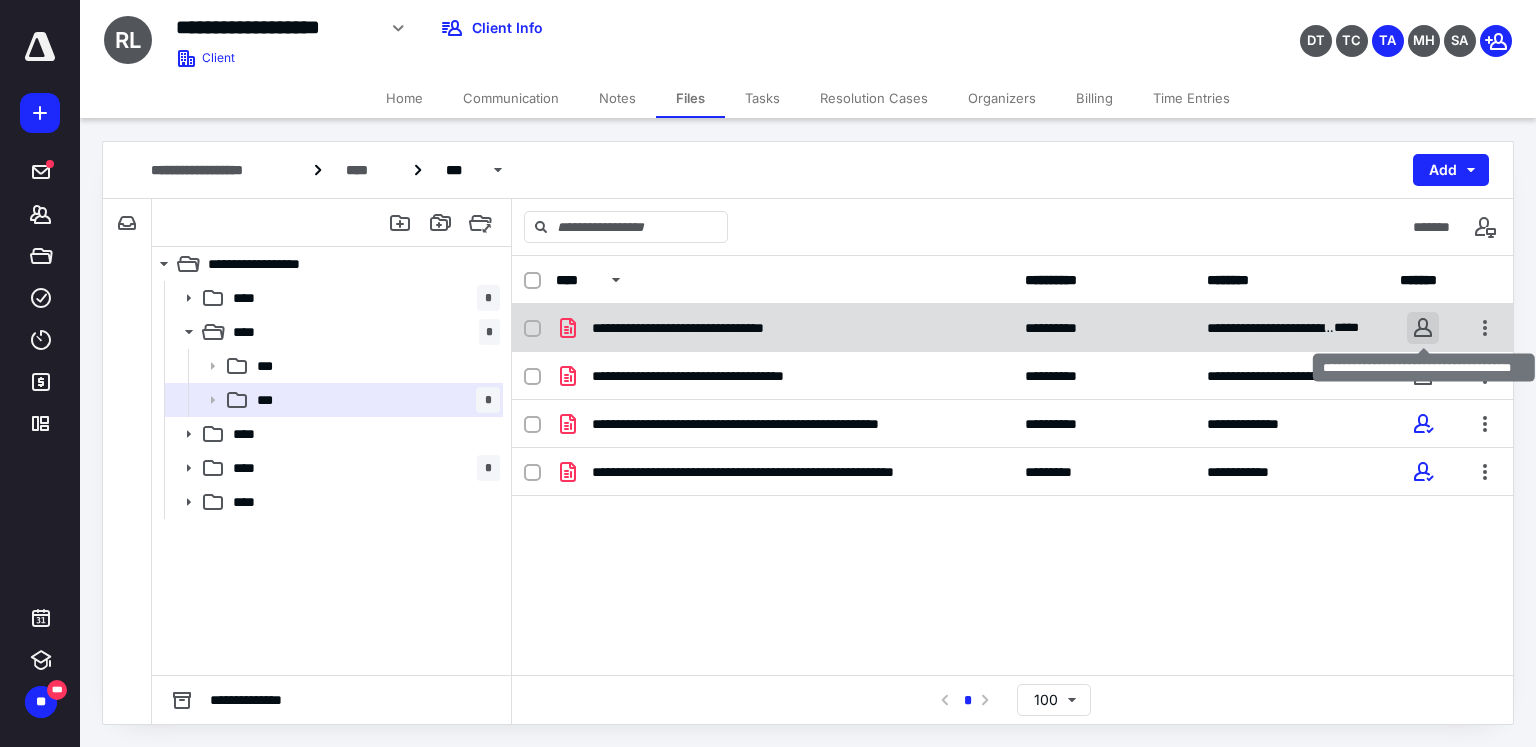 click at bounding box center (1423, 328) 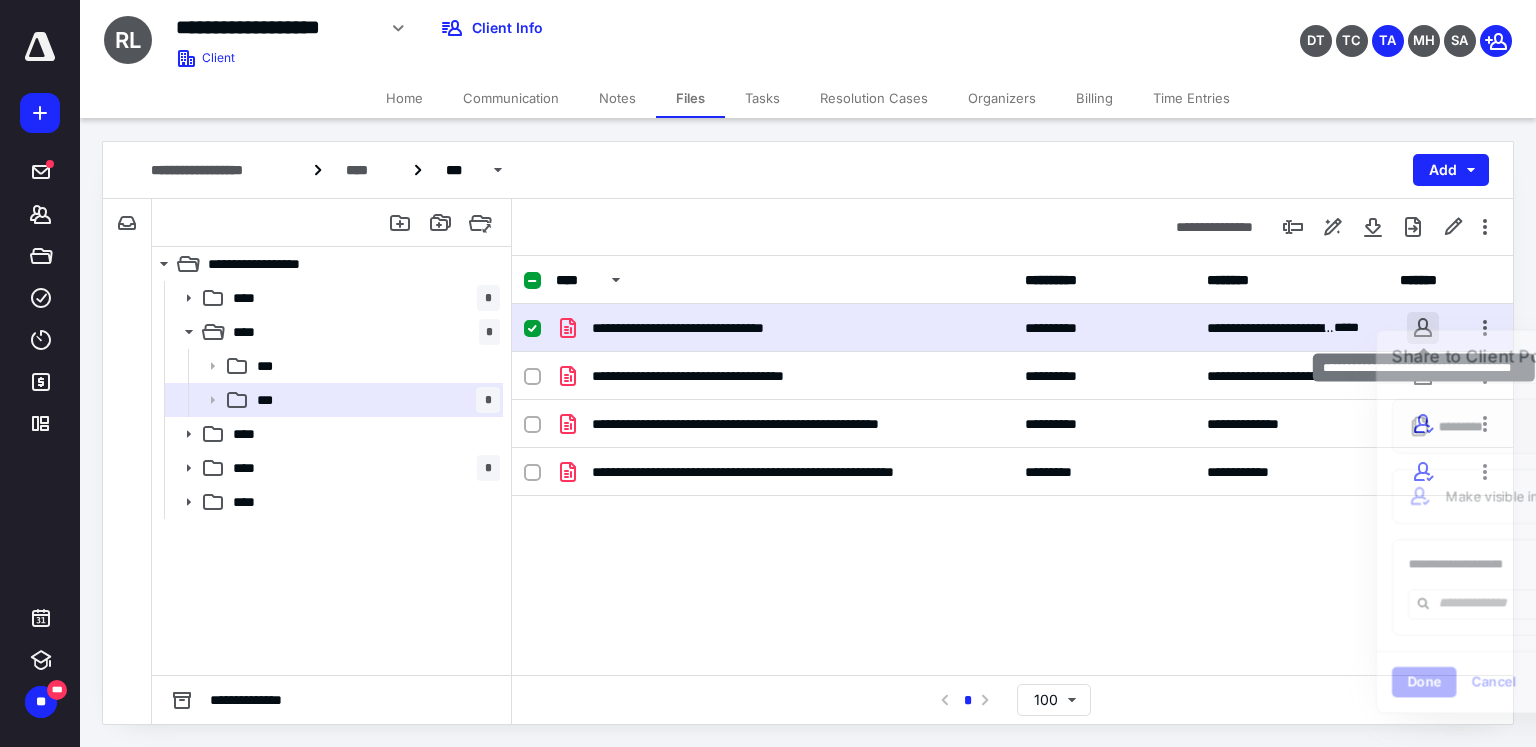 checkbox on "true" 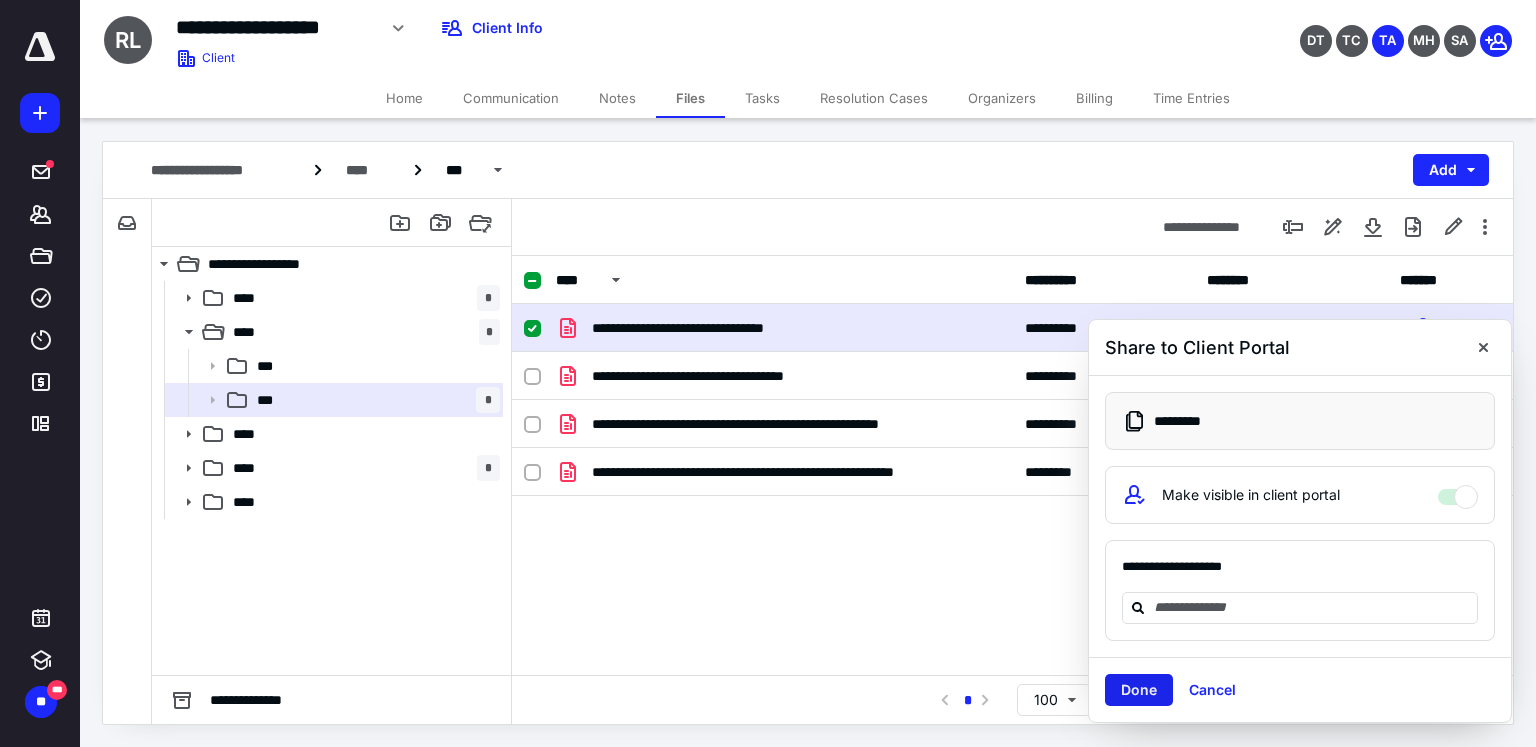 click on "Done" at bounding box center (1139, 690) 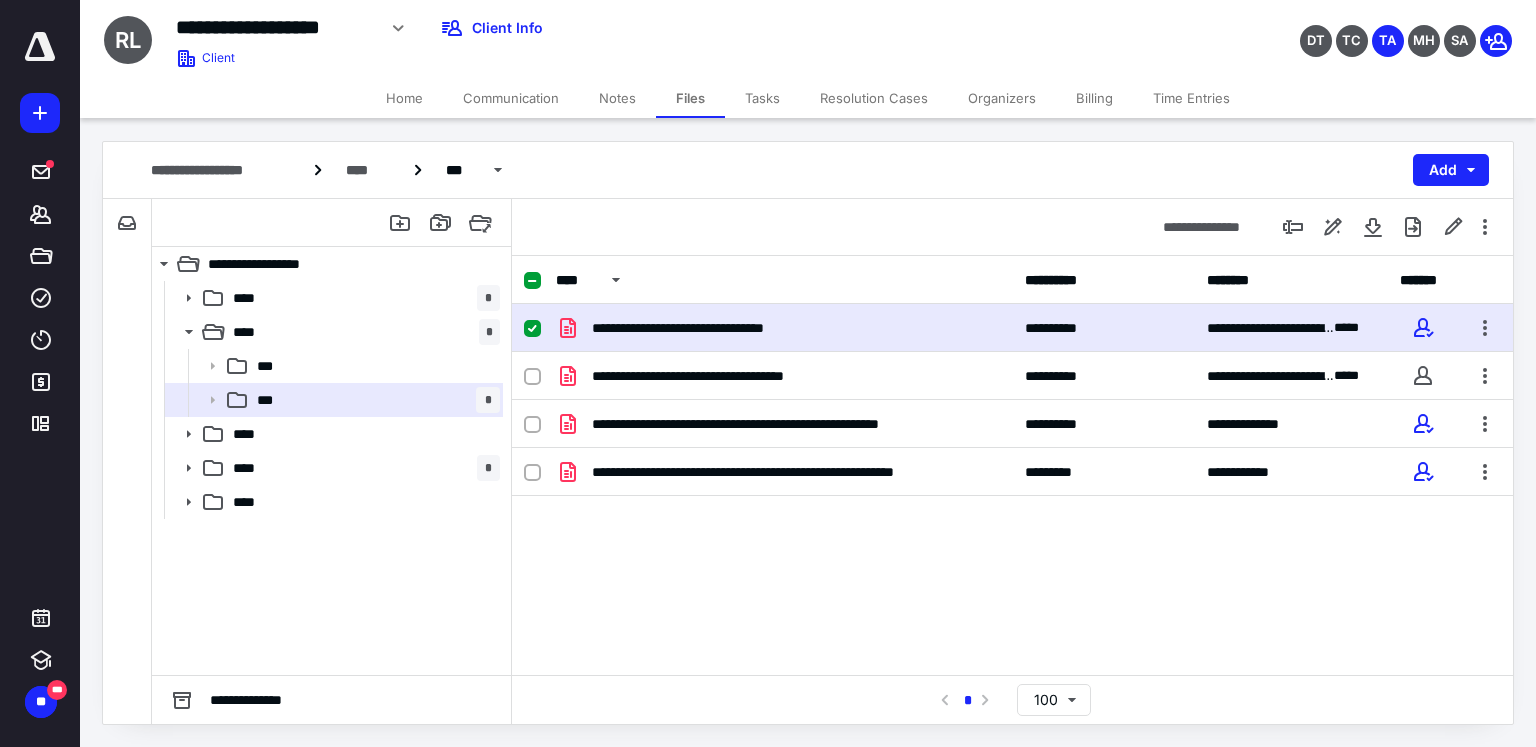 click on "Home" at bounding box center [404, 98] 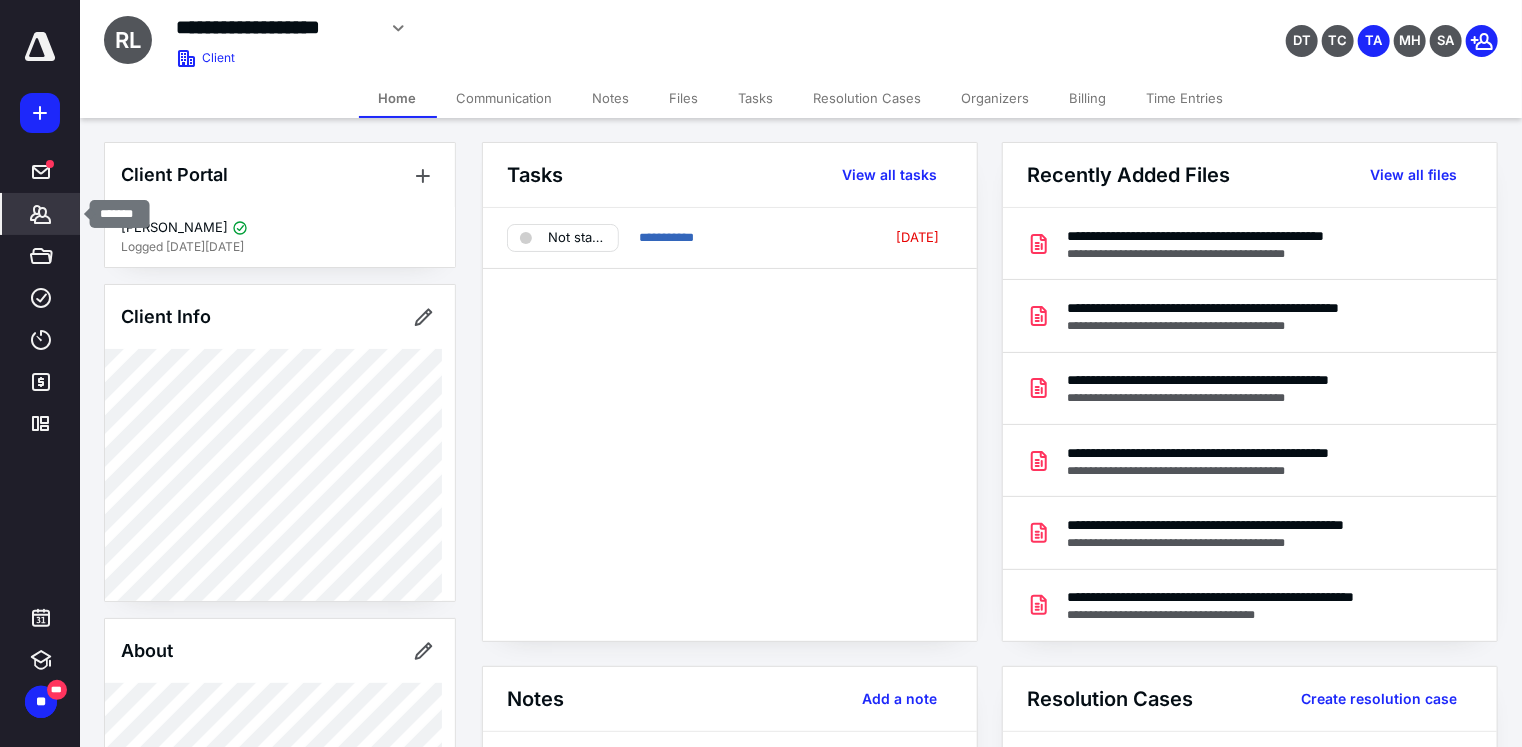 click 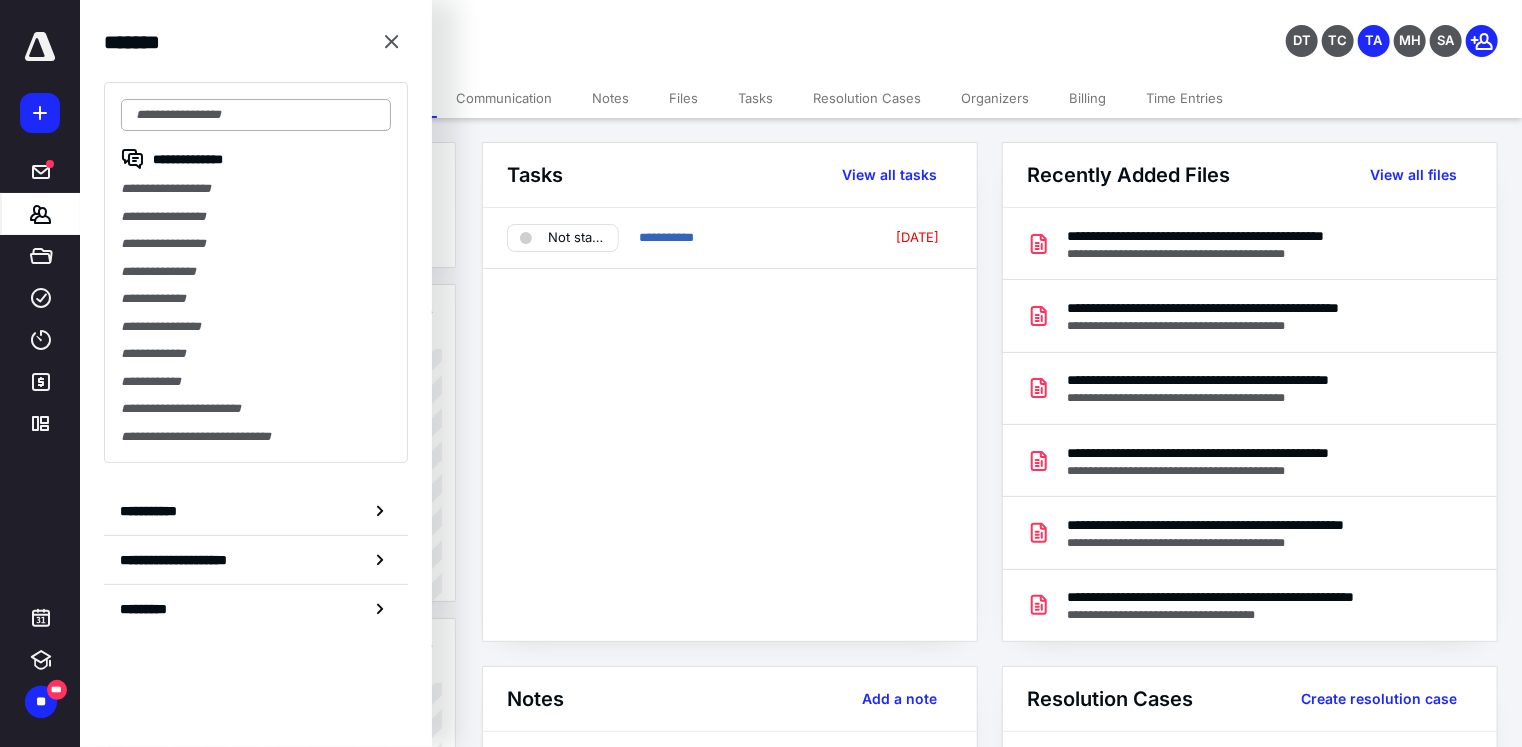 click at bounding box center [256, 115] 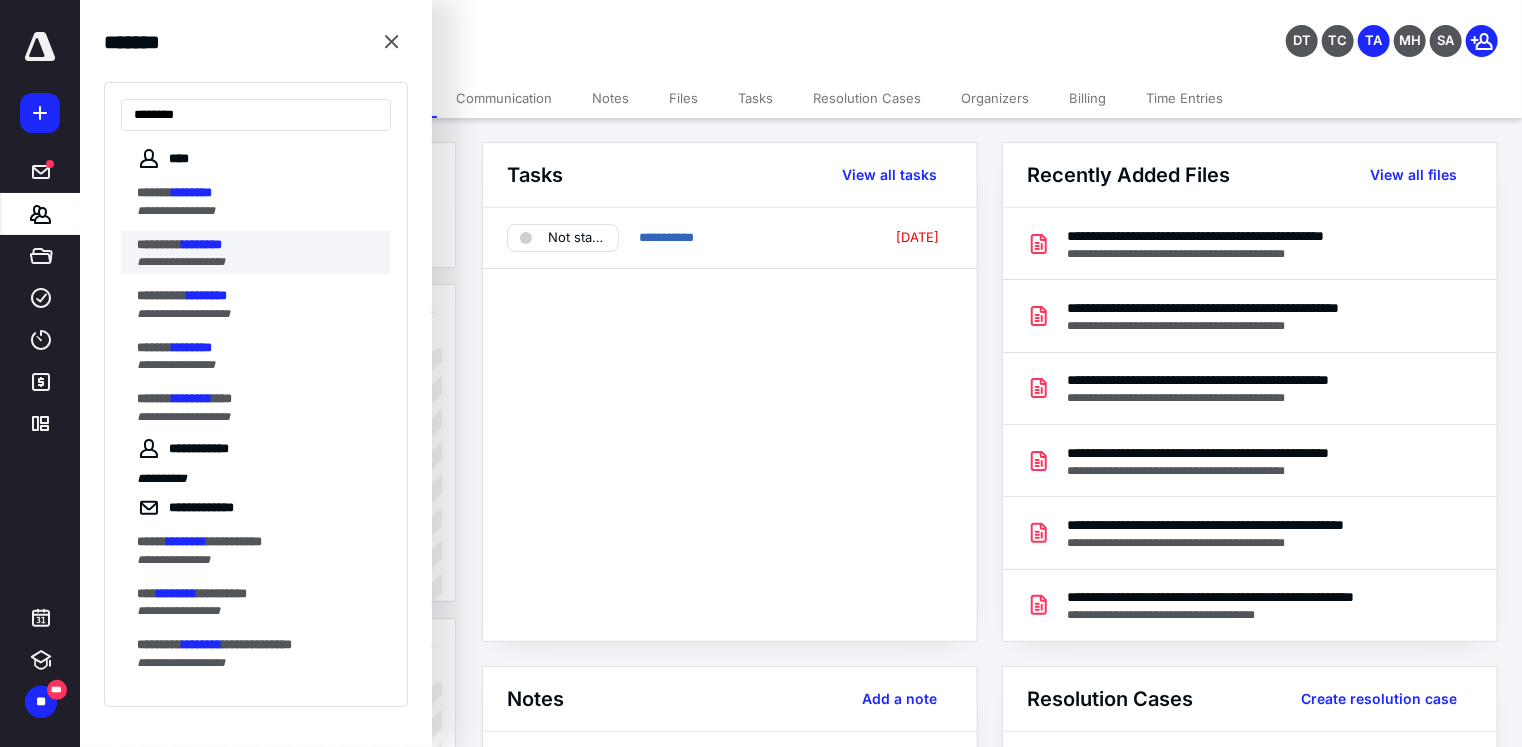 type on "********" 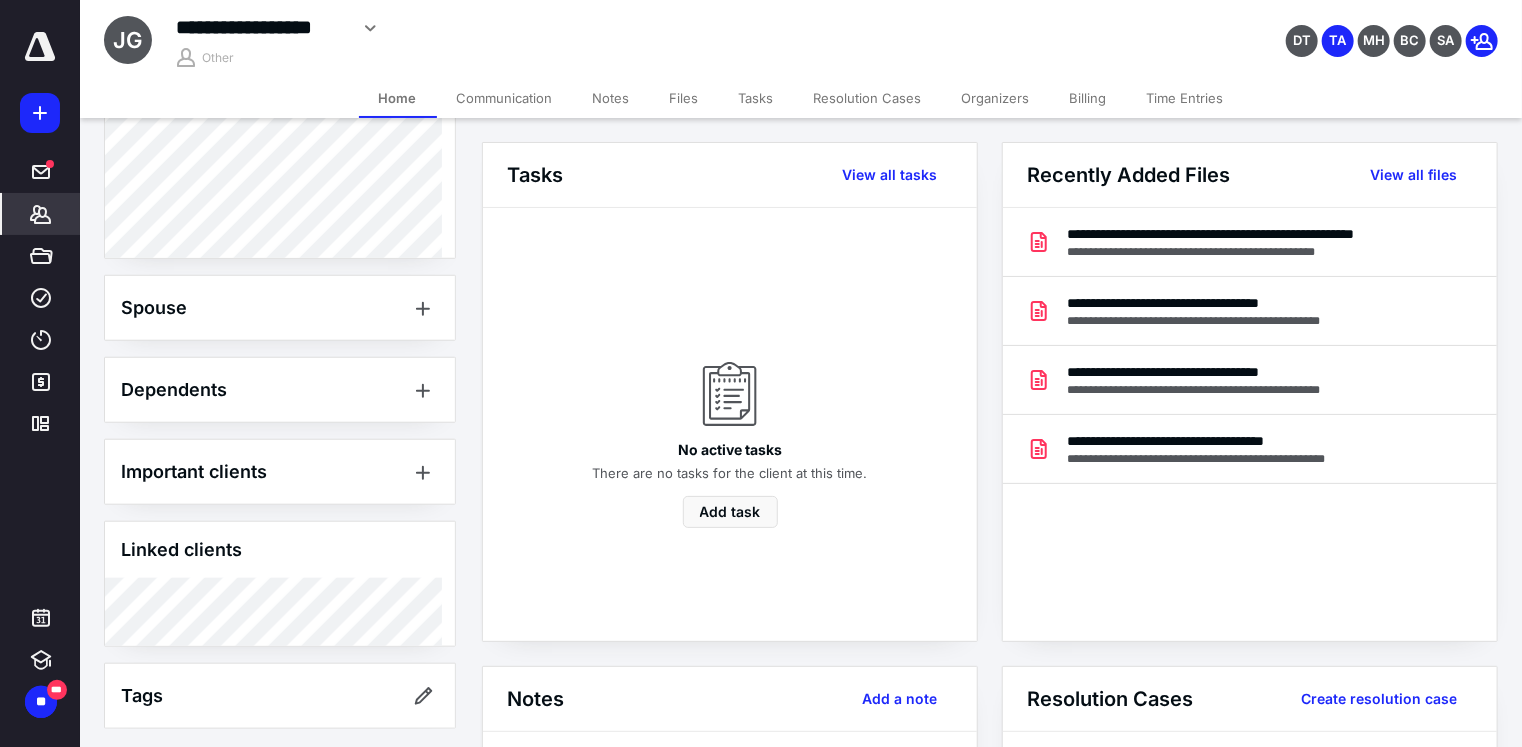 scroll, scrollTop: 752, scrollLeft: 0, axis: vertical 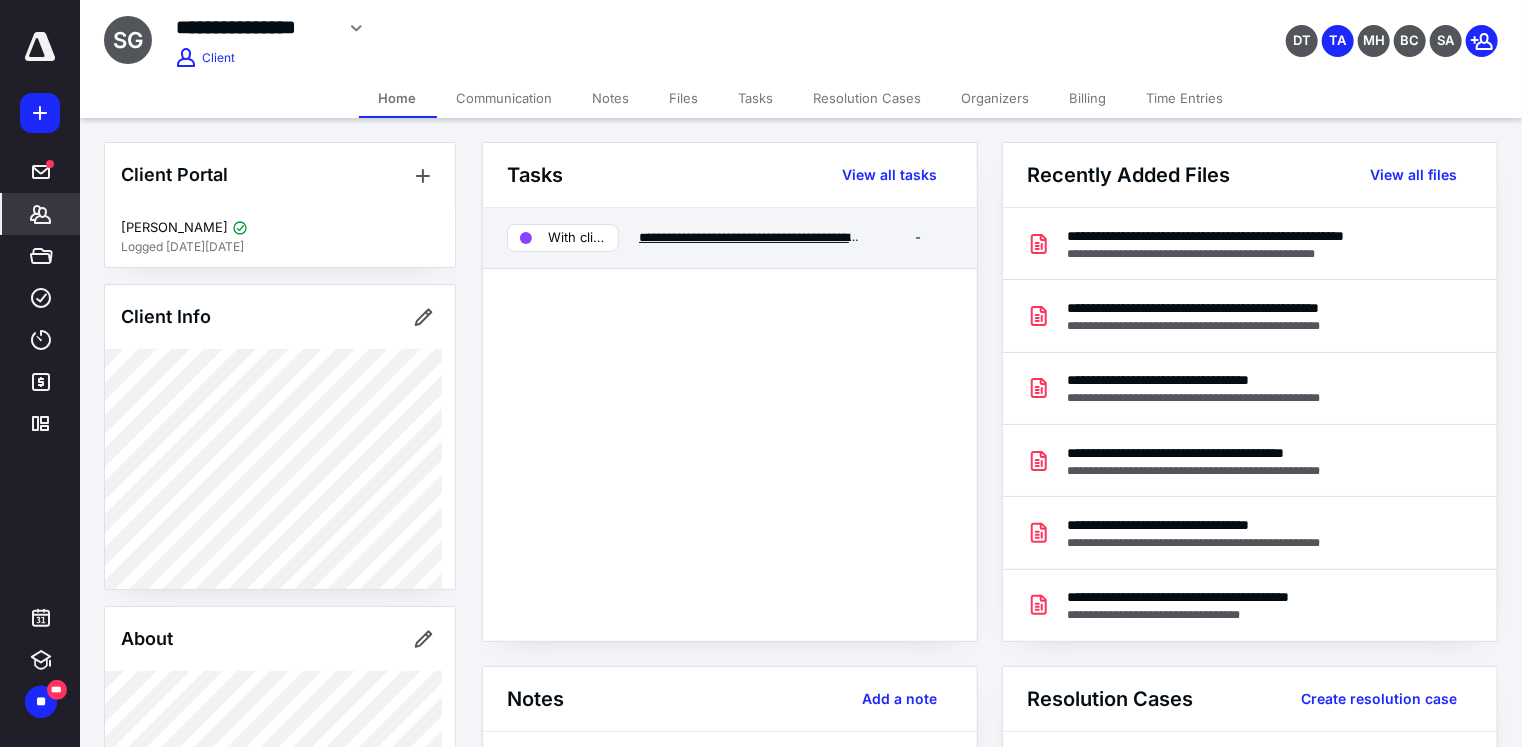 click on "**********" at bounding box center (786, 237) 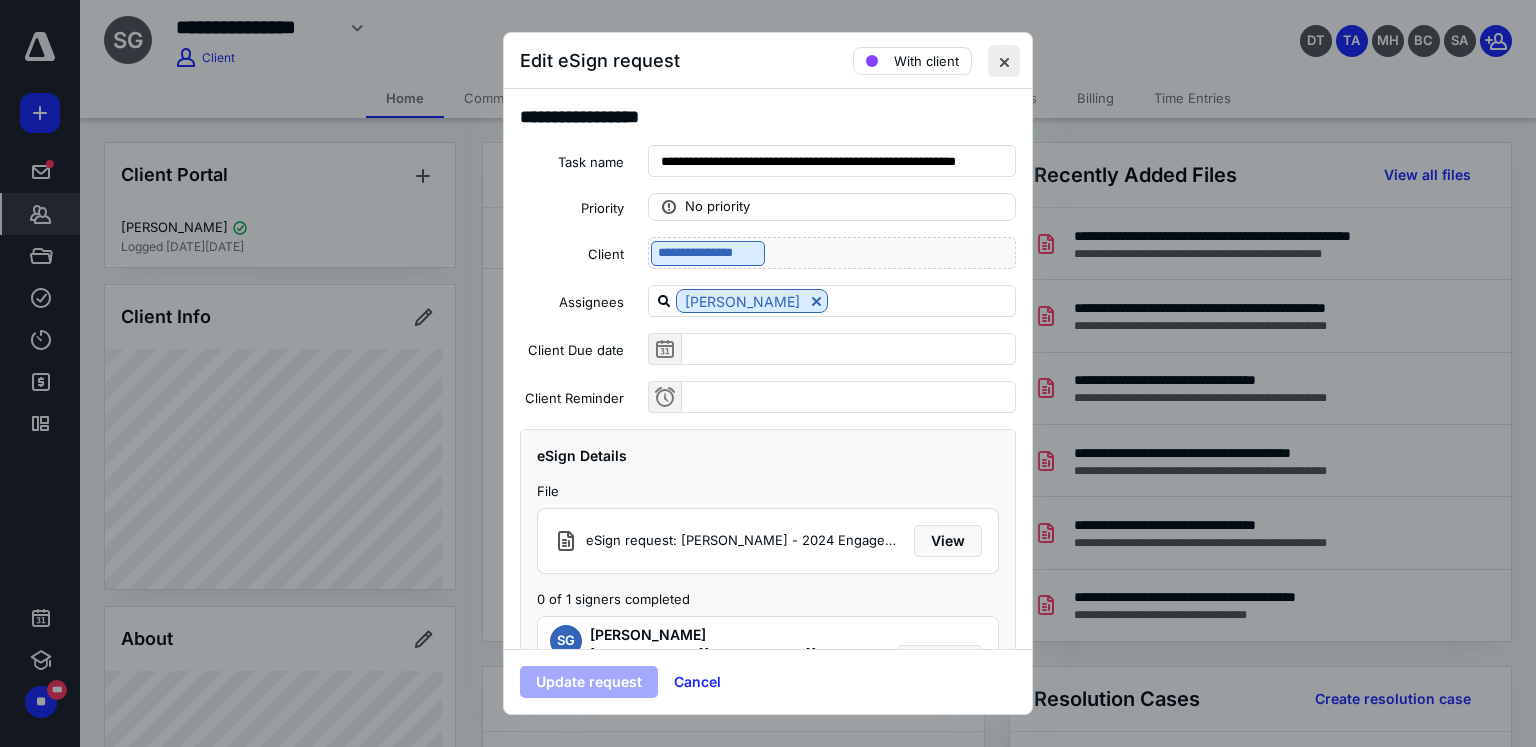 click at bounding box center (1004, 61) 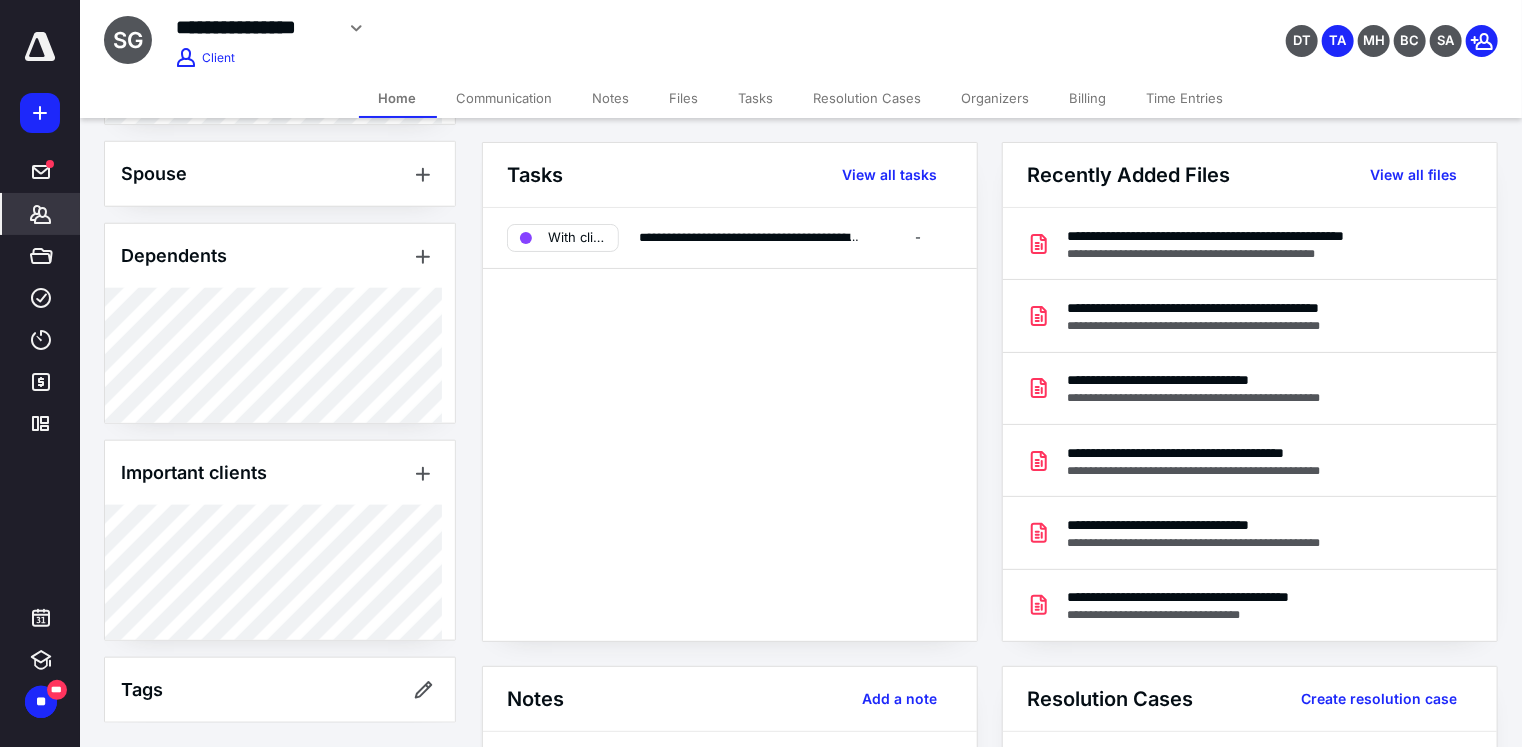 scroll, scrollTop: 909, scrollLeft: 0, axis: vertical 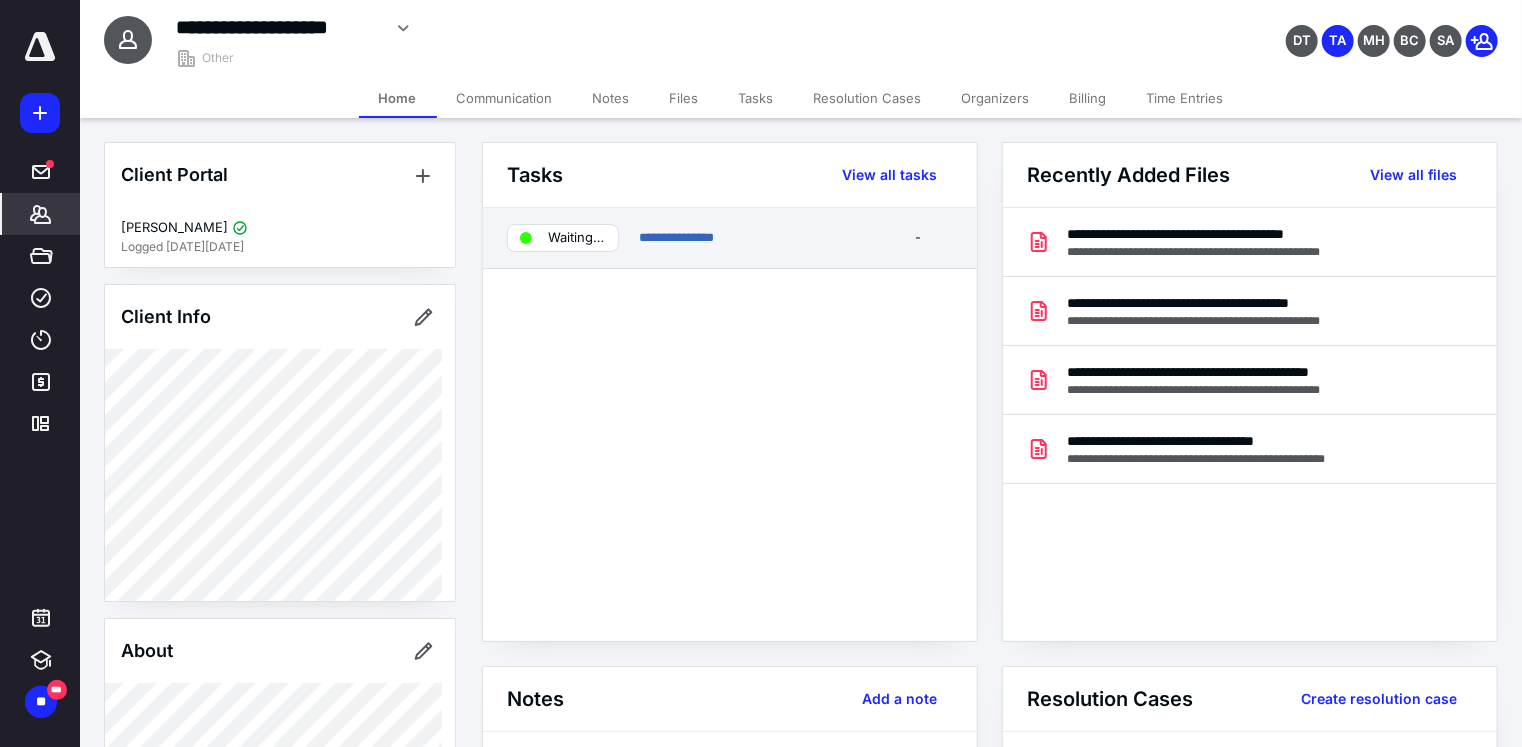 click on "Waiting on Payment" at bounding box center (563, 238) 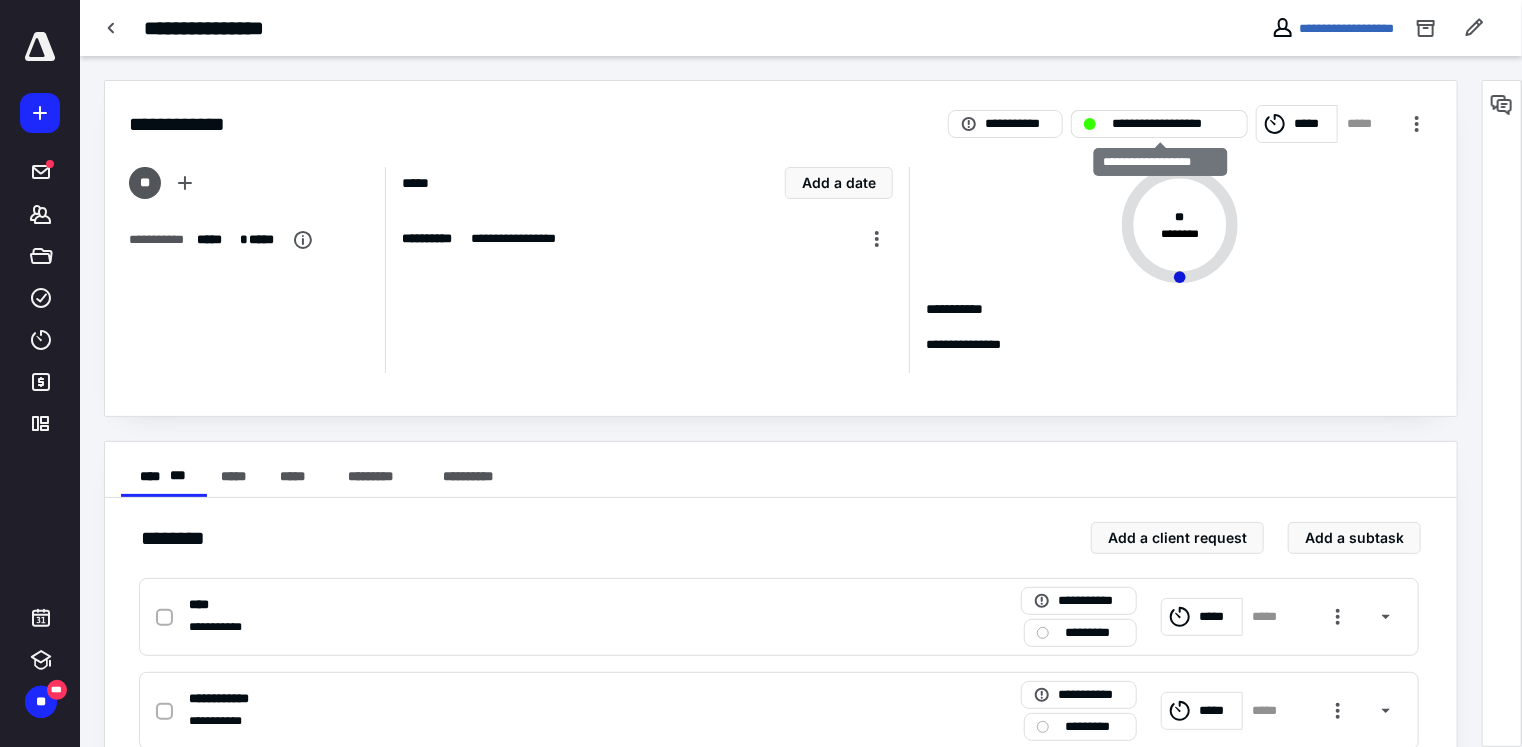 click on "**********" at bounding box center (1159, 124) 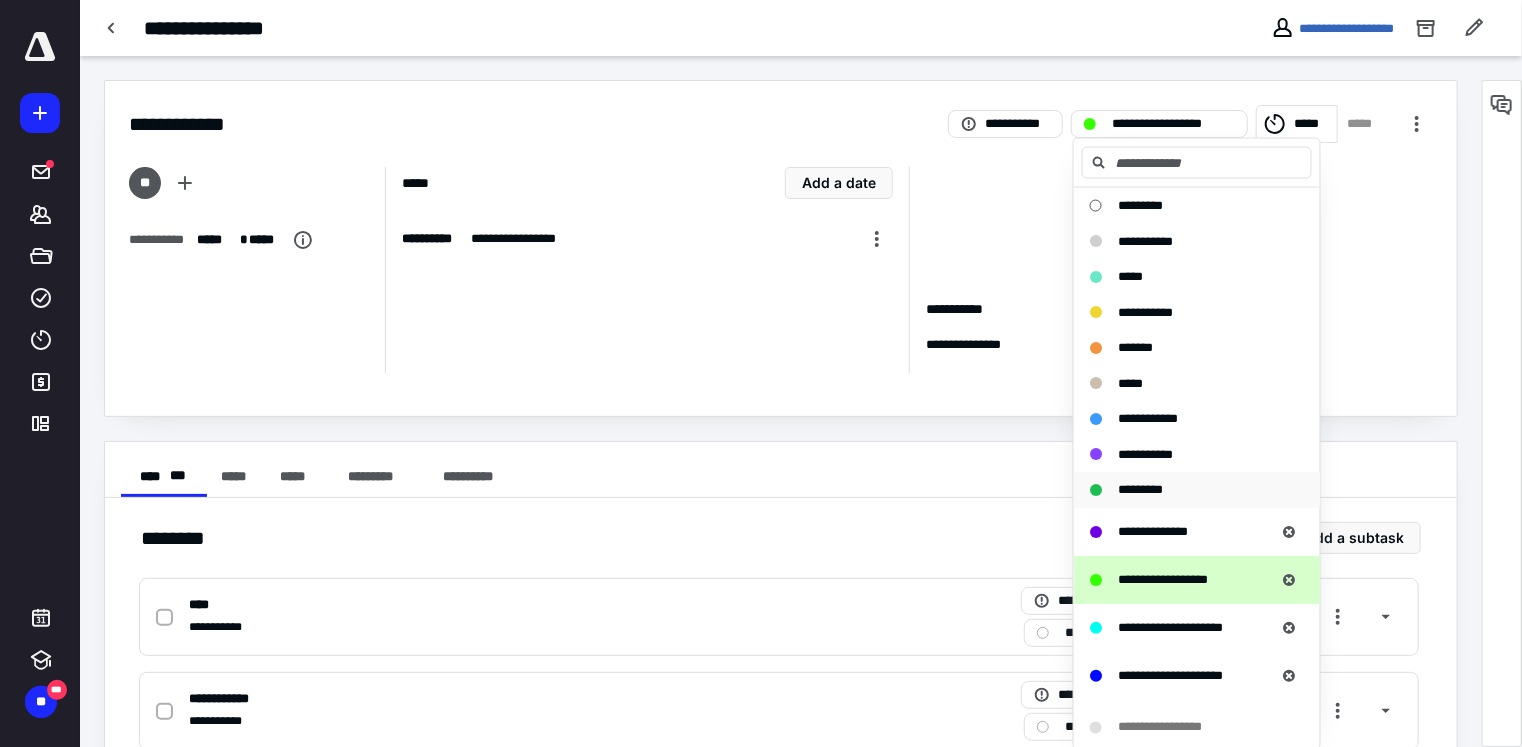 click on "*********" at bounding box center [1140, 489] 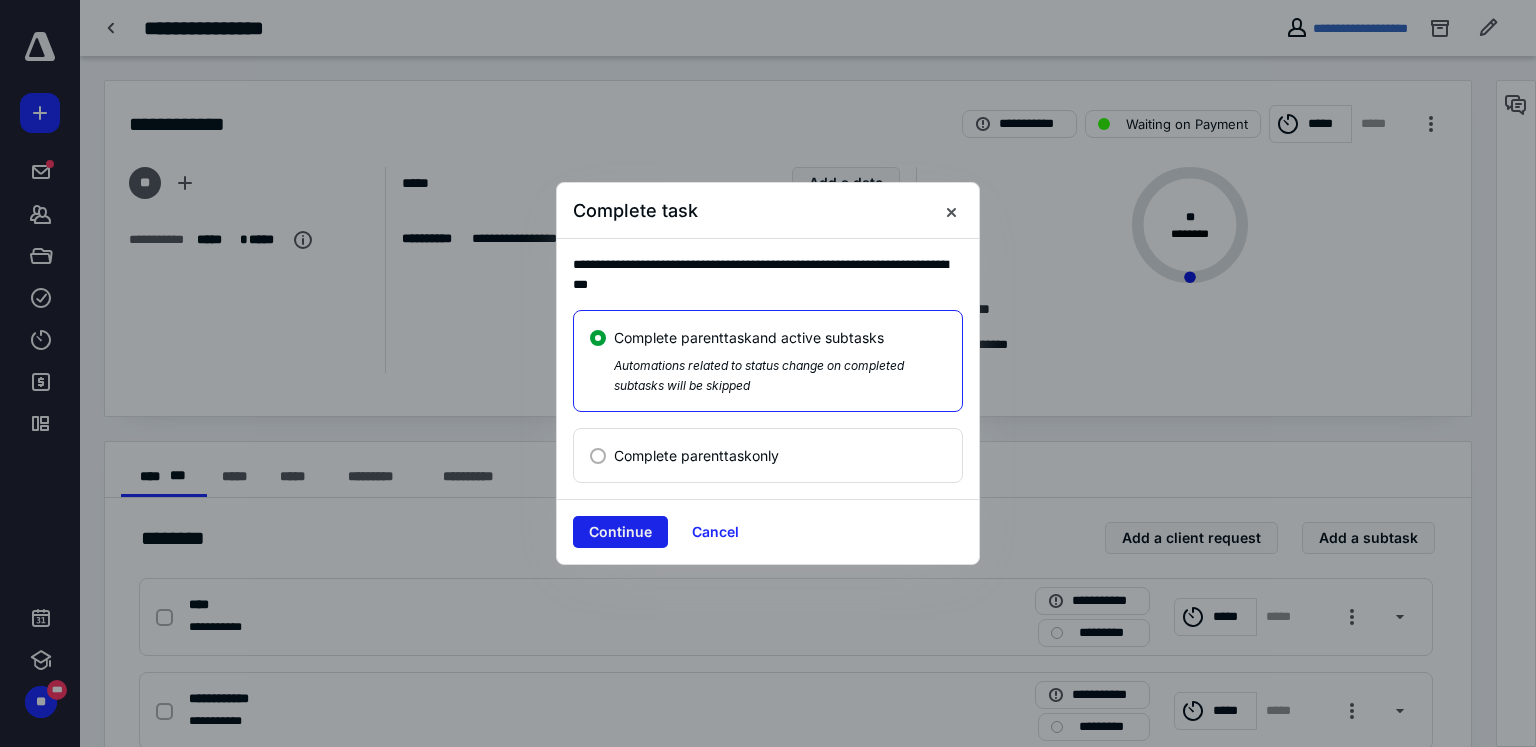 click on "Continue" at bounding box center (620, 532) 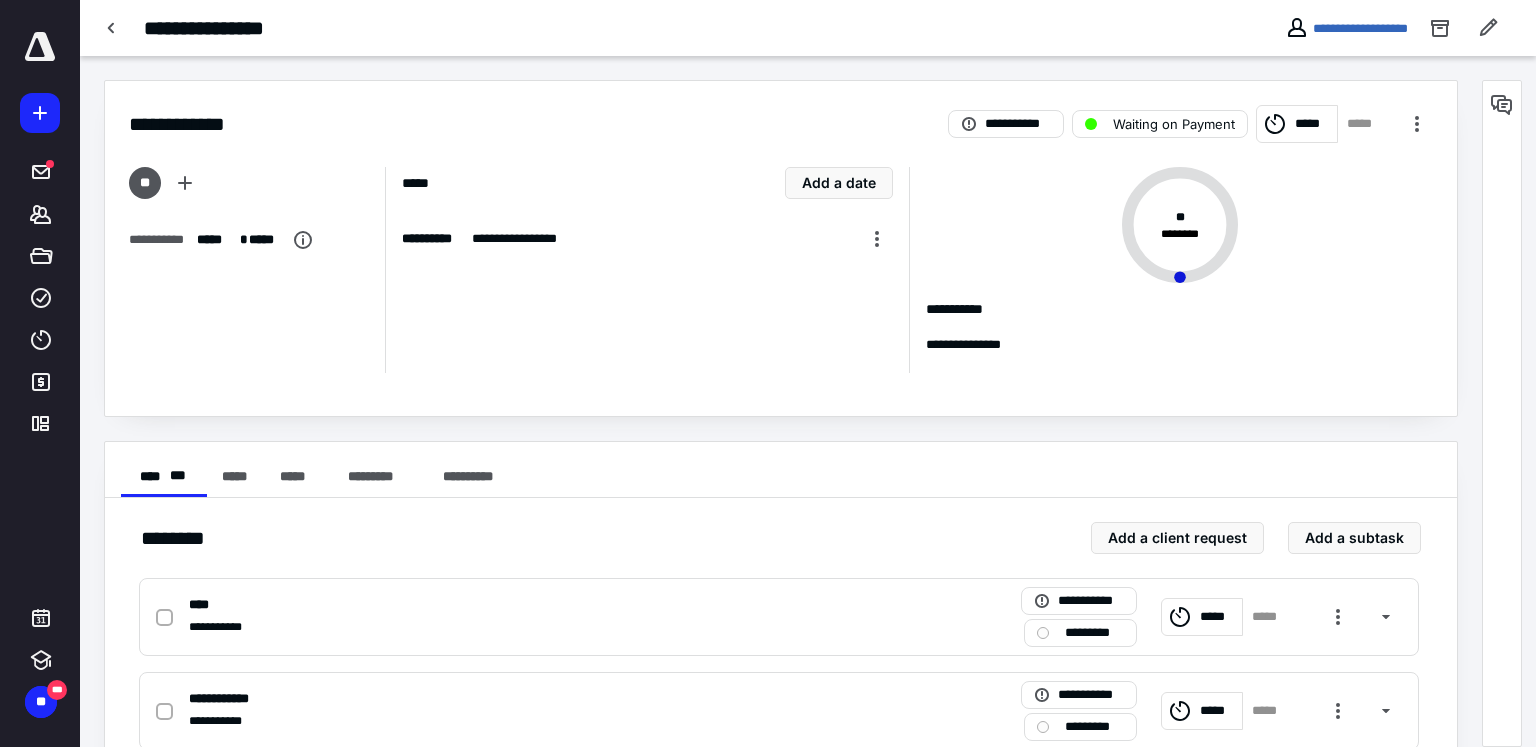 checkbox on "true" 